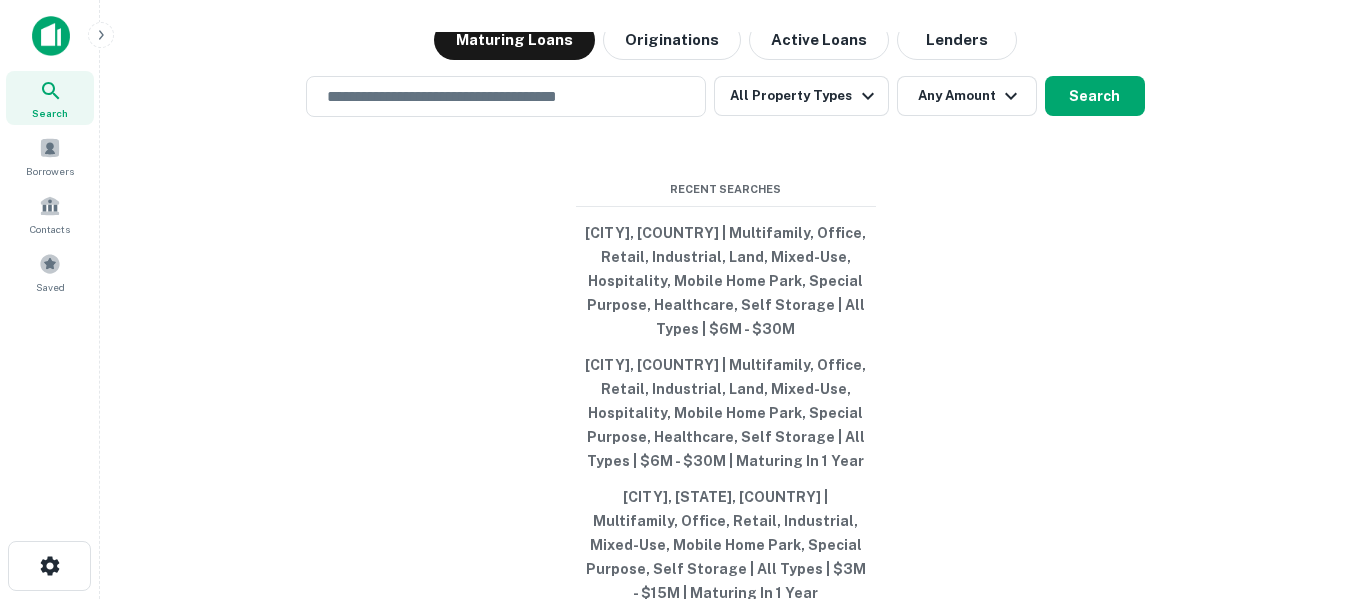 scroll, scrollTop: 0, scrollLeft: 0, axis: both 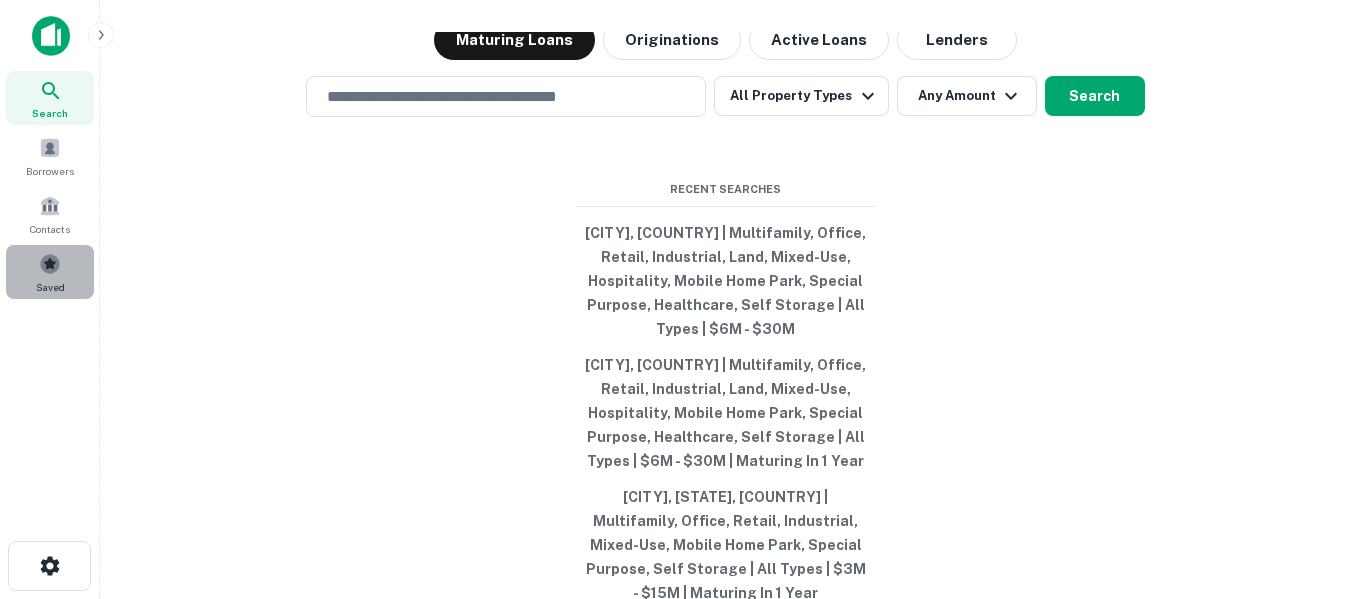 click at bounding box center (50, 264) 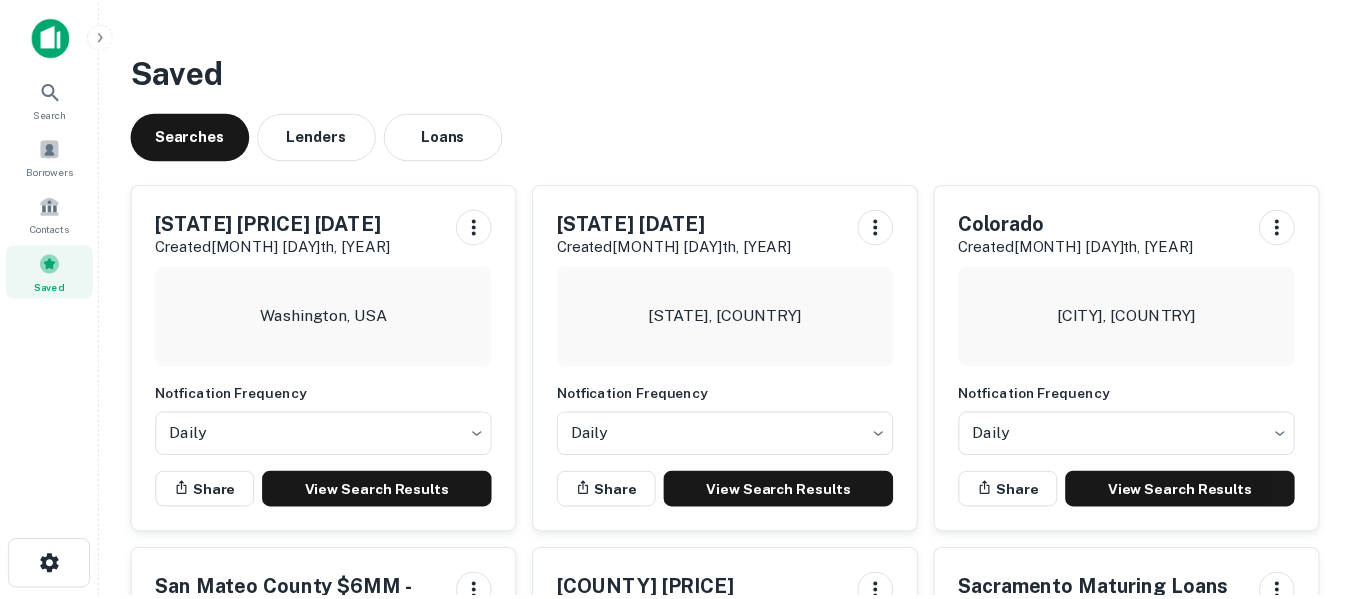 scroll, scrollTop: 0, scrollLeft: 0, axis: both 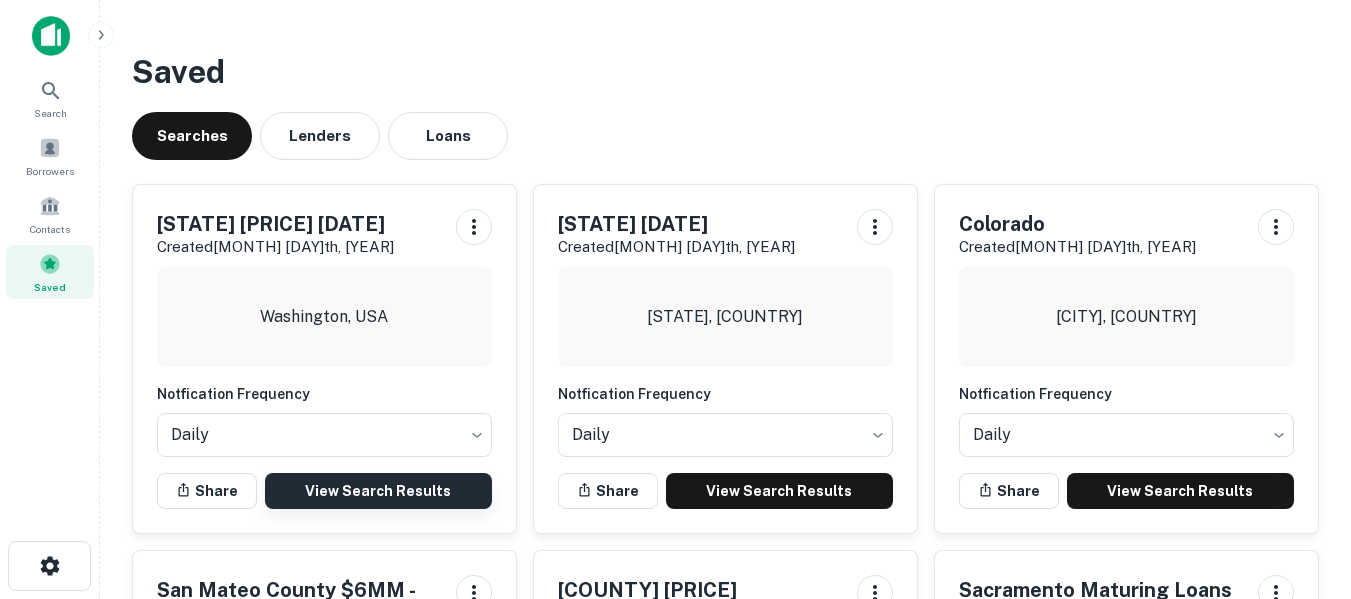 click on "View Search Results" at bounding box center [378, 491] 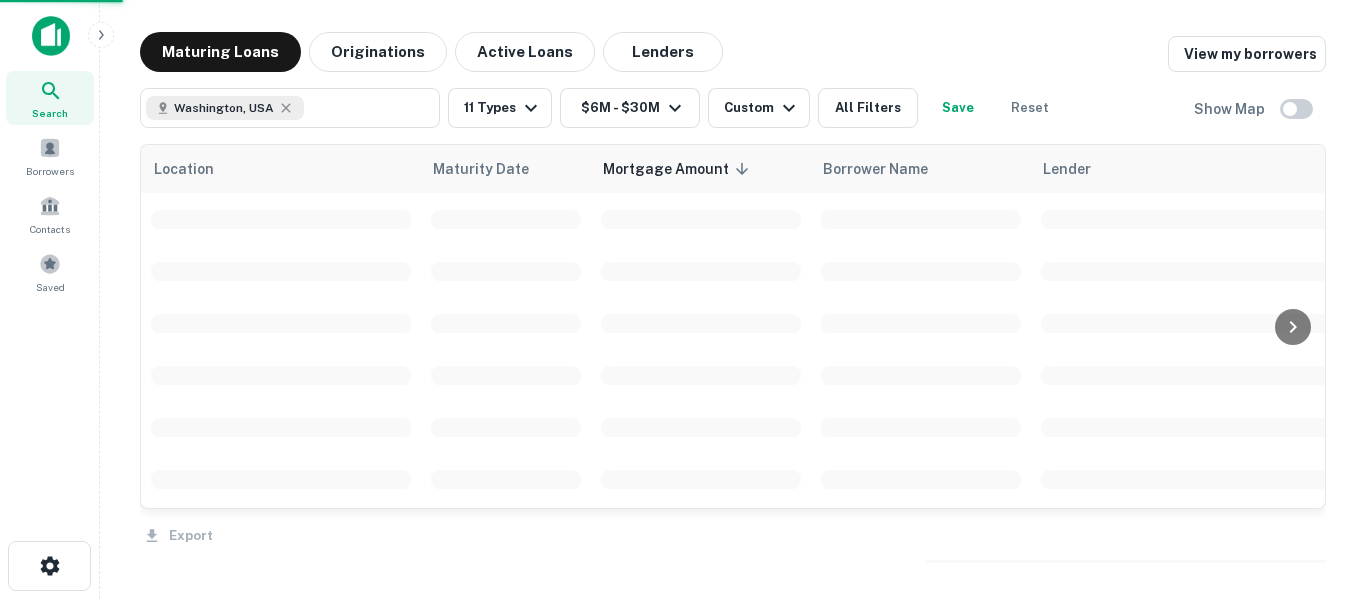 scroll, scrollTop: 0, scrollLeft: 0, axis: both 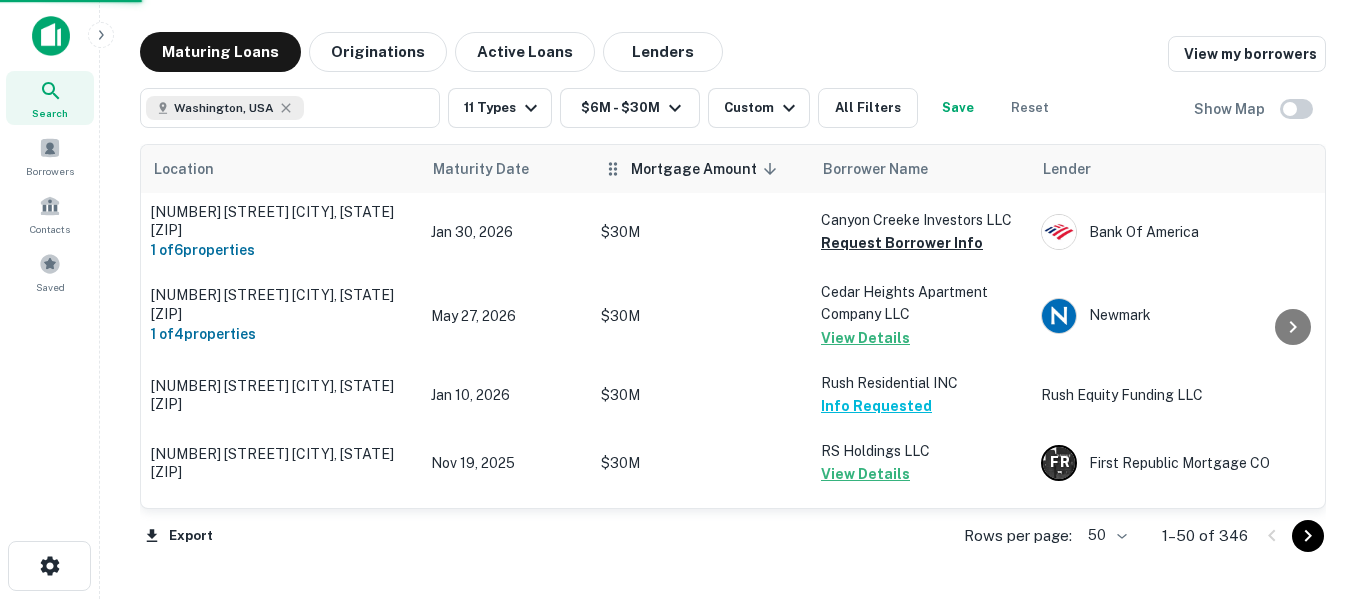 click on "Mortgage Amount sorted descending" at bounding box center (707, 169) 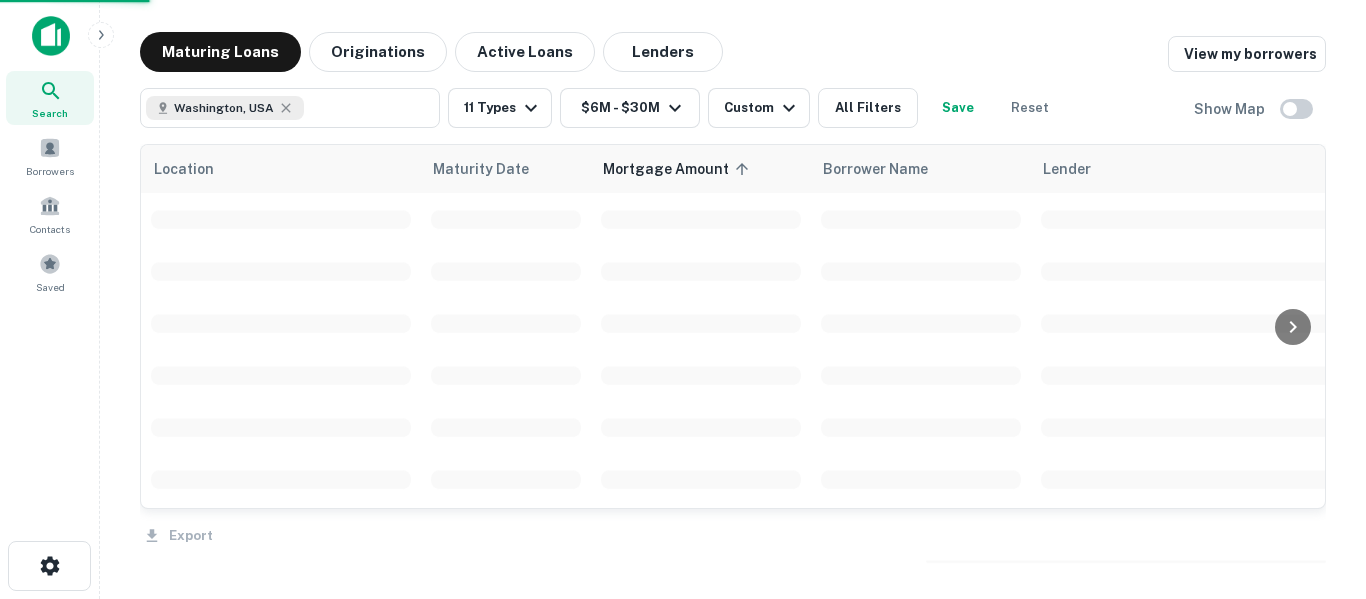 scroll, scrollTop: 0, scrollLeft: 0, axis: both 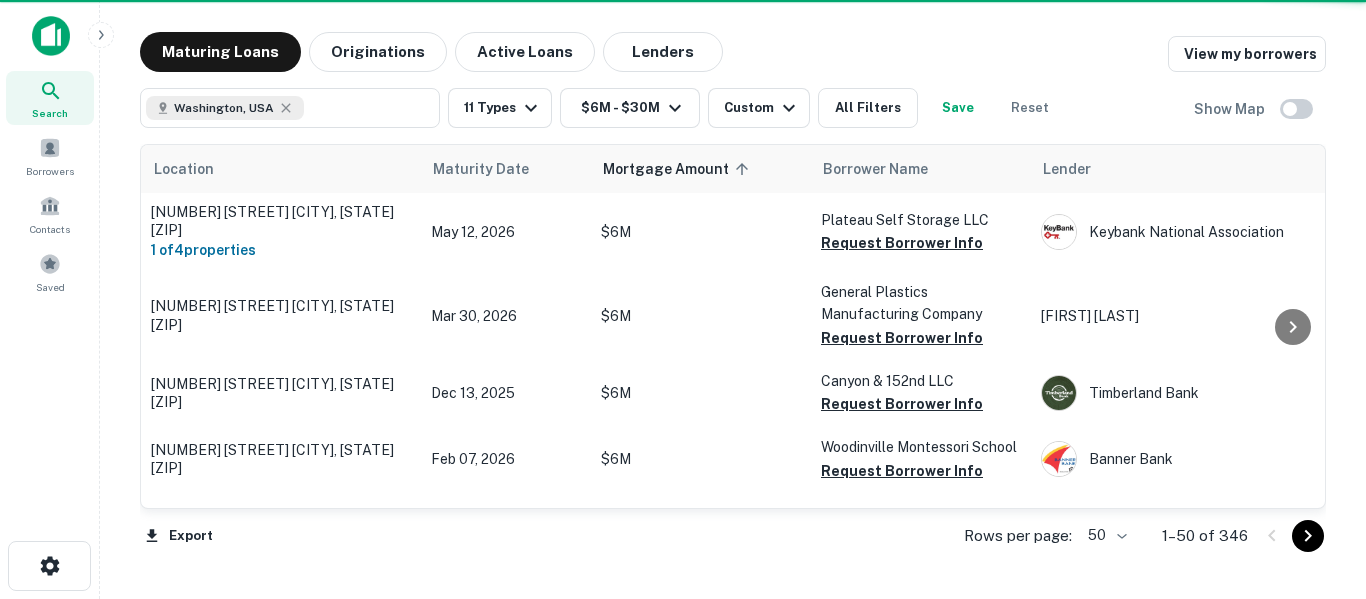 click on "Mortgage Amount sorted ascending" at bounding box center (679, 169) 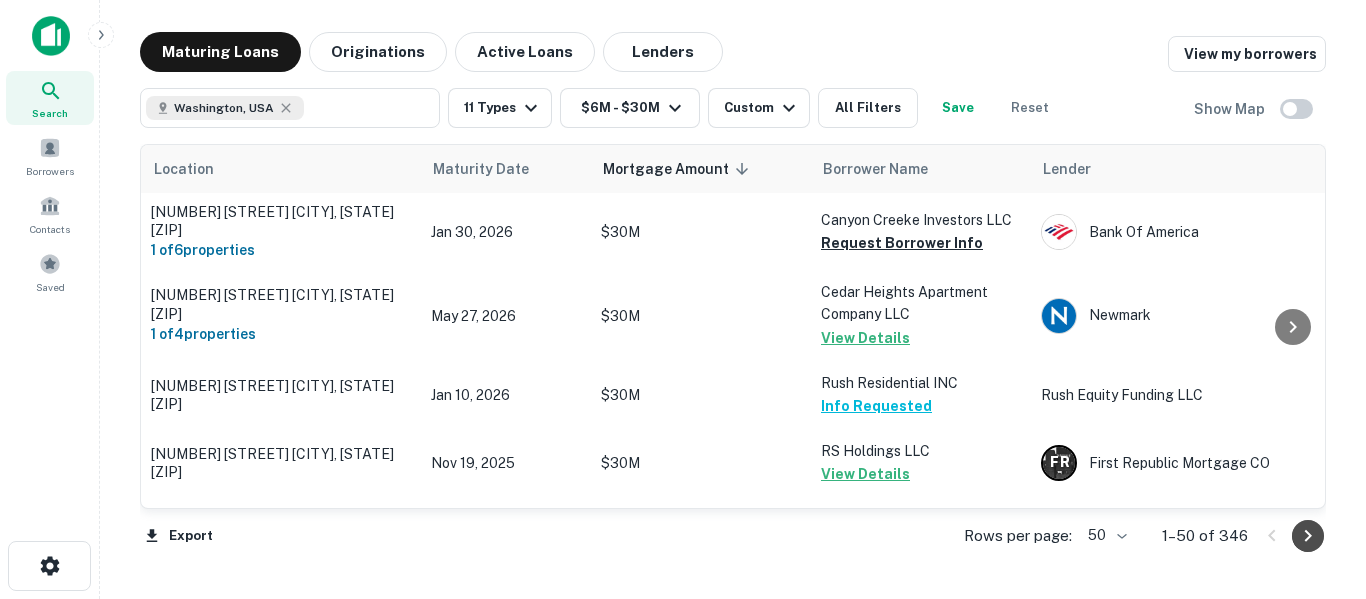 click 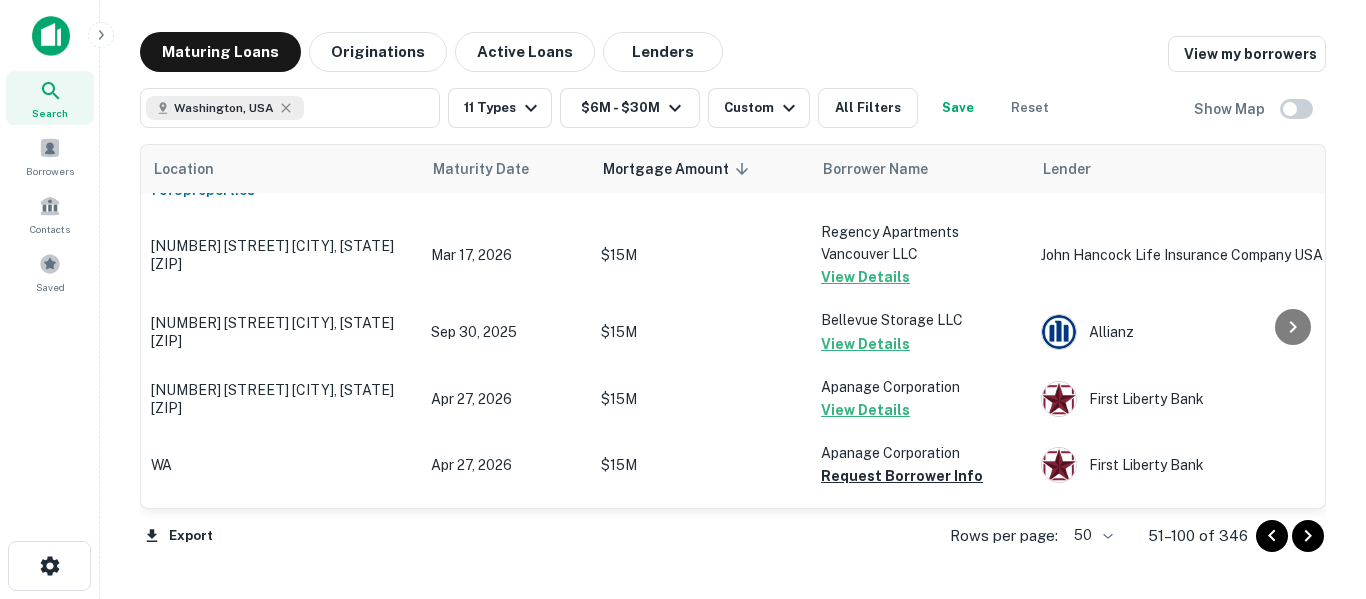 scroll, scrollTop: 3336, scrollLeft: 0, axis: vertical 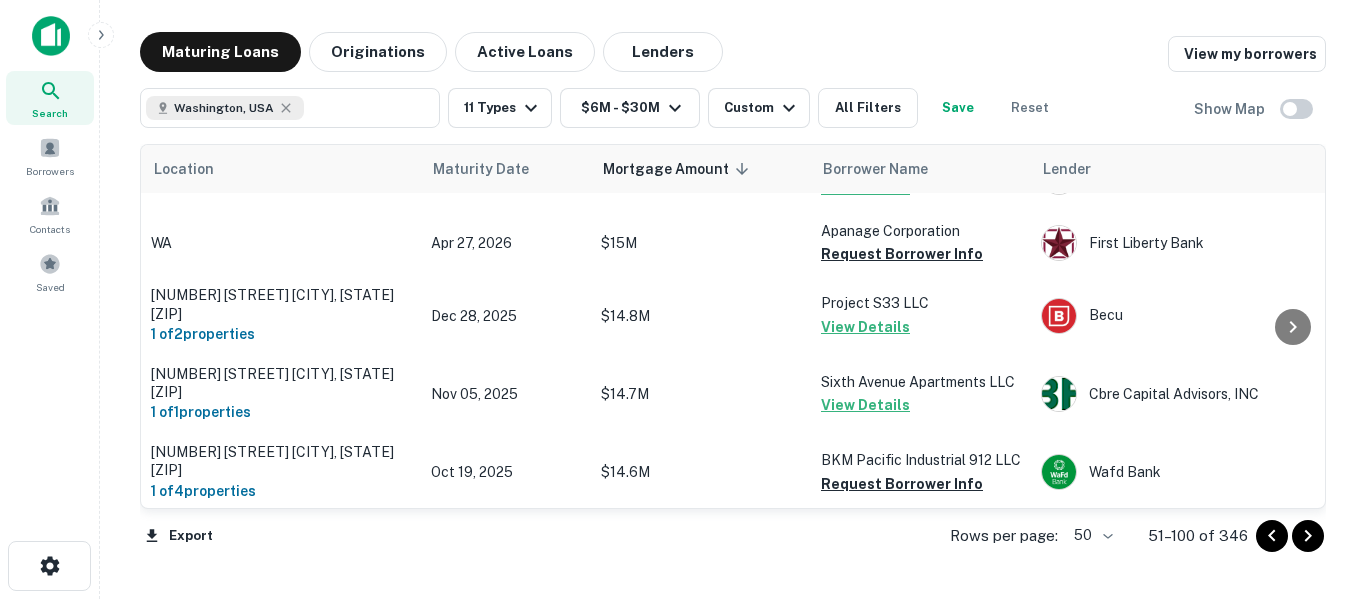 click 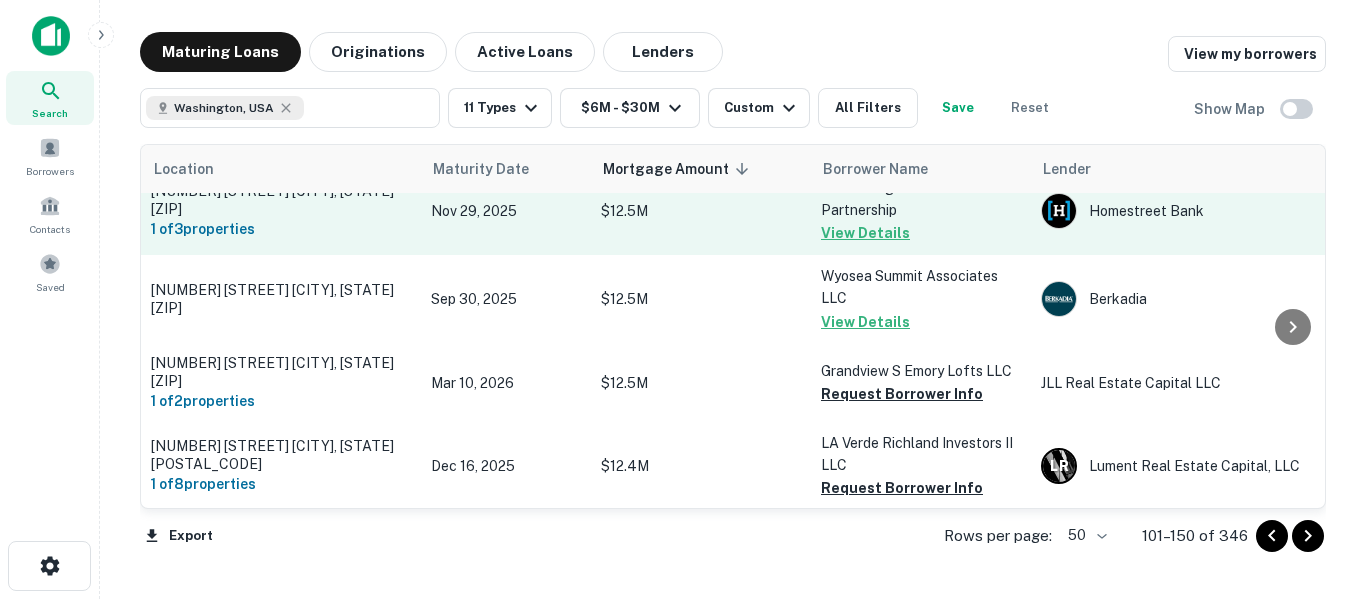scroll, scrollTop: 2981, scrollLeft: 0, axis: vertical 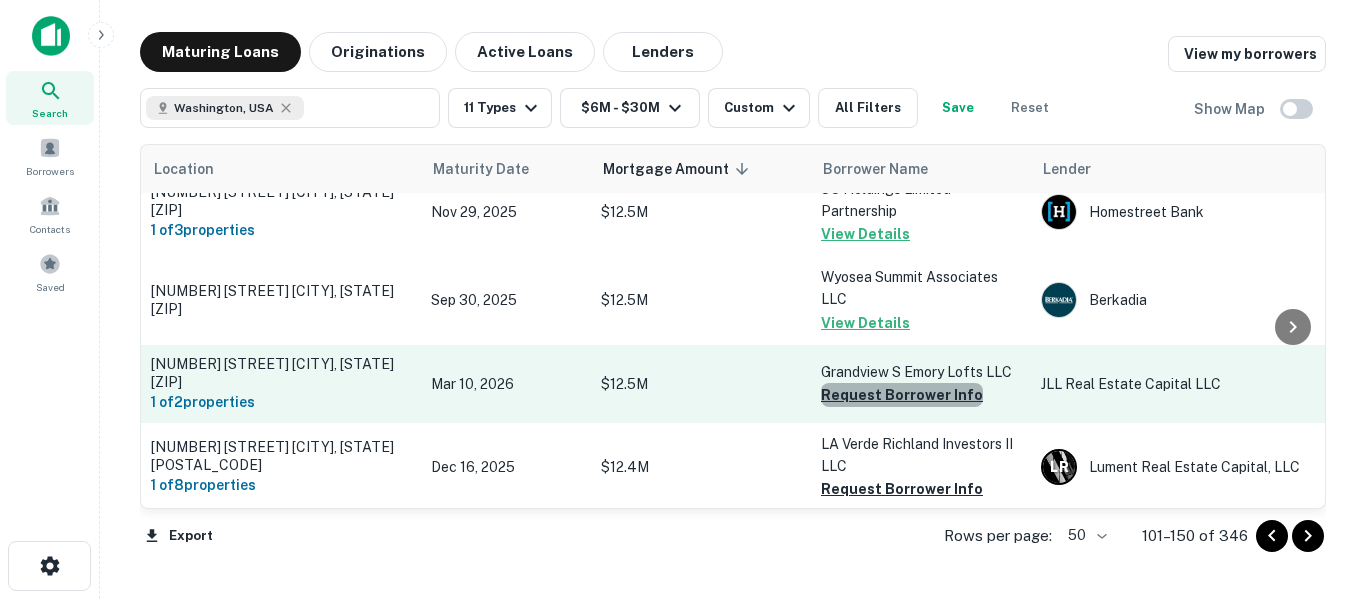 click on "Request Borrower Info" at bounding box center [902, 395] 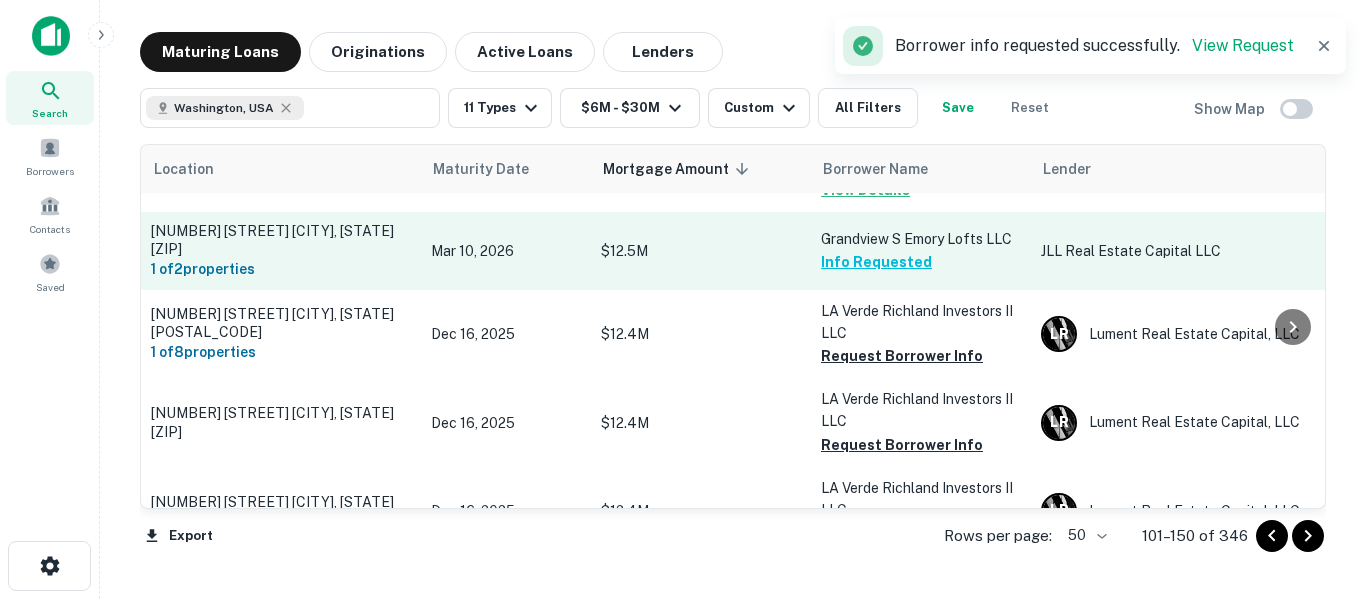 scroll, scrollTop: 3147, scrollLeft: 0, axis: vertical 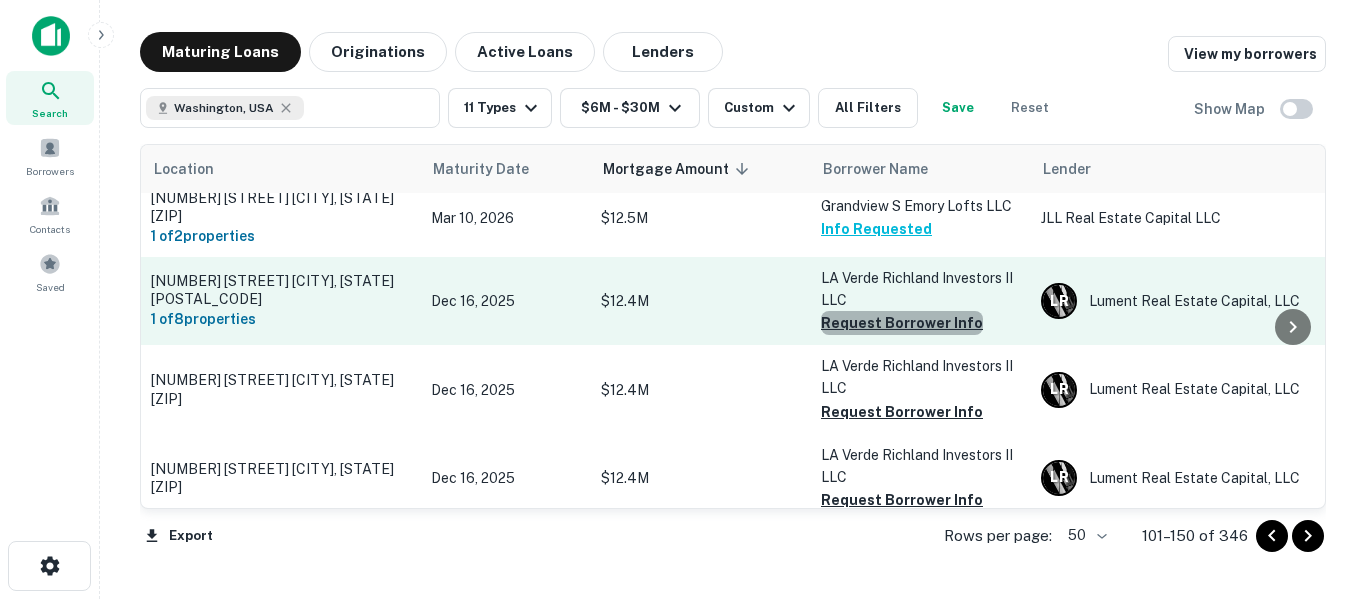click on "Request Borrower Info" at bounding box center (902, 323) 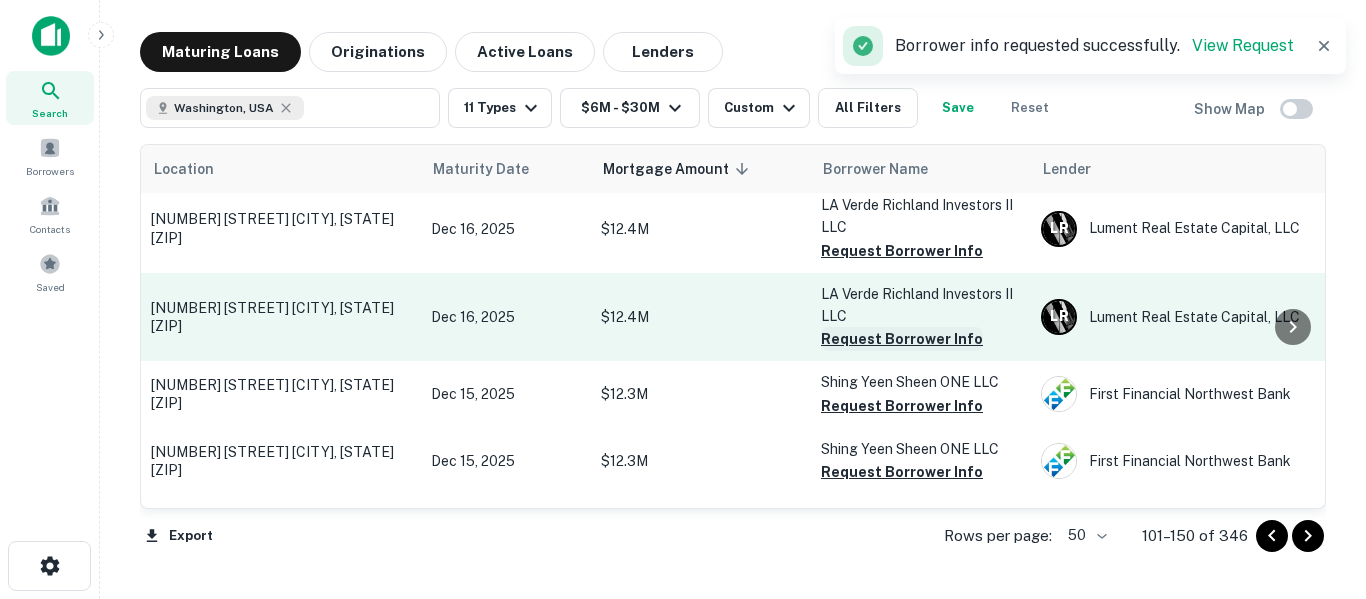 scroll, scrollTop: 3314, scrollLeft: 0, axis: vertical 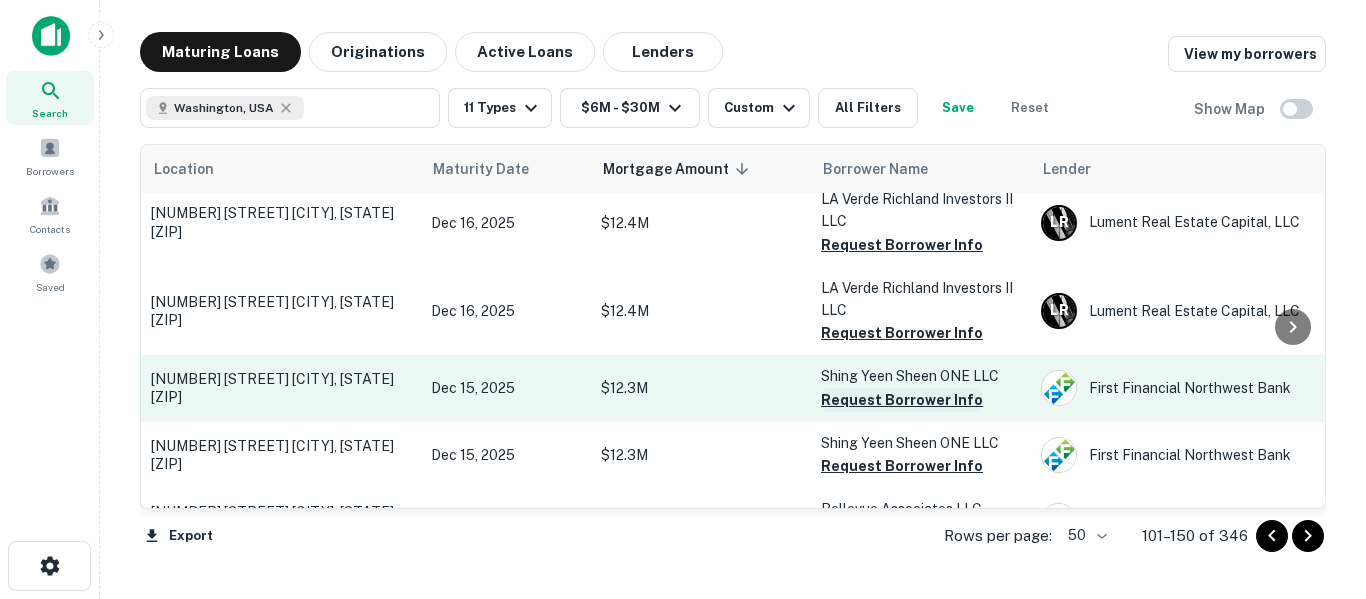 click on "Request Borrower Info" at bounding box center [902, 400] 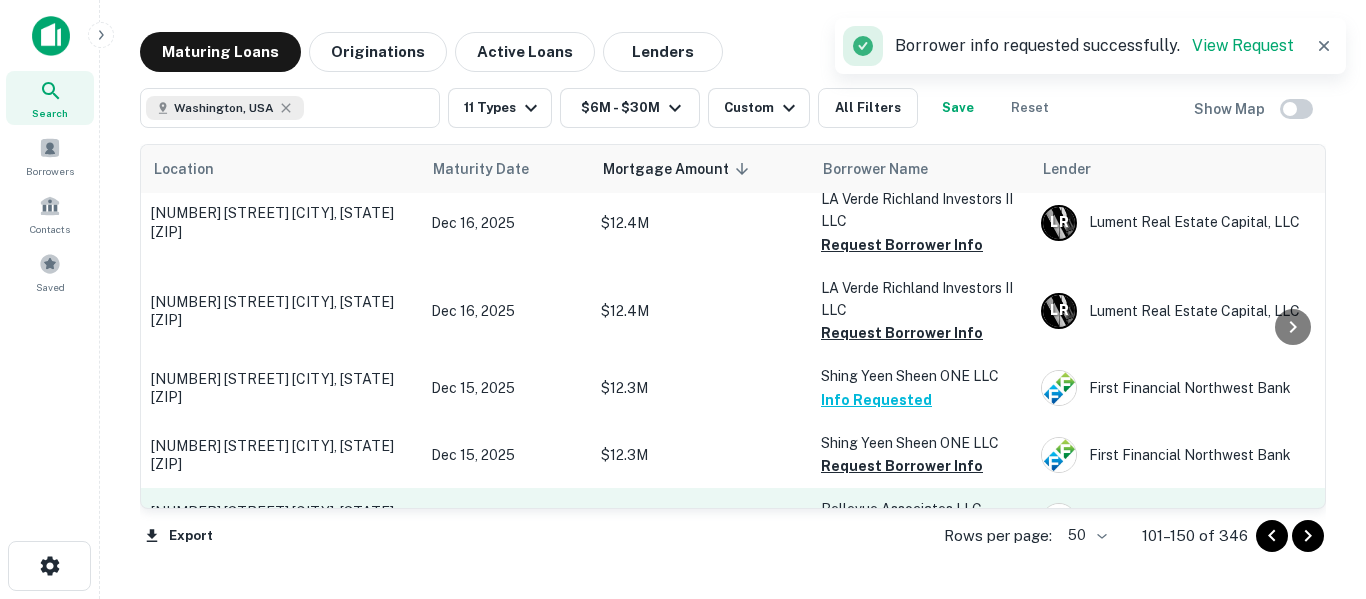 click on "Request Borrower Info" at bounding box center (902, 532) 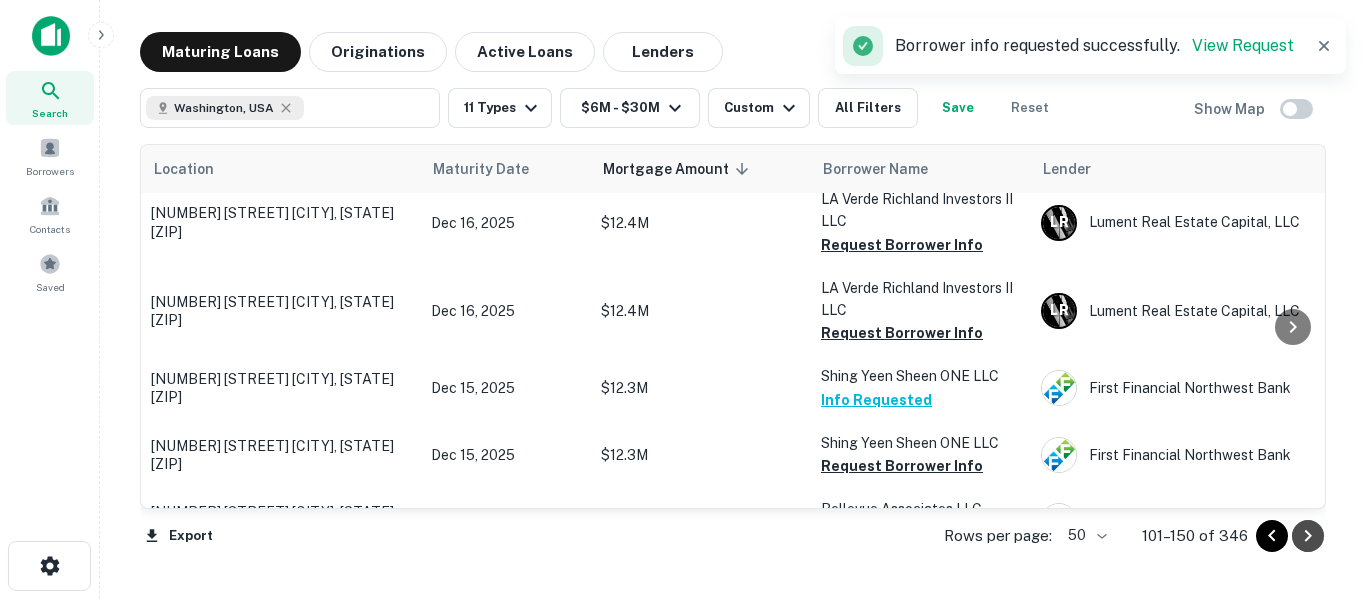 click 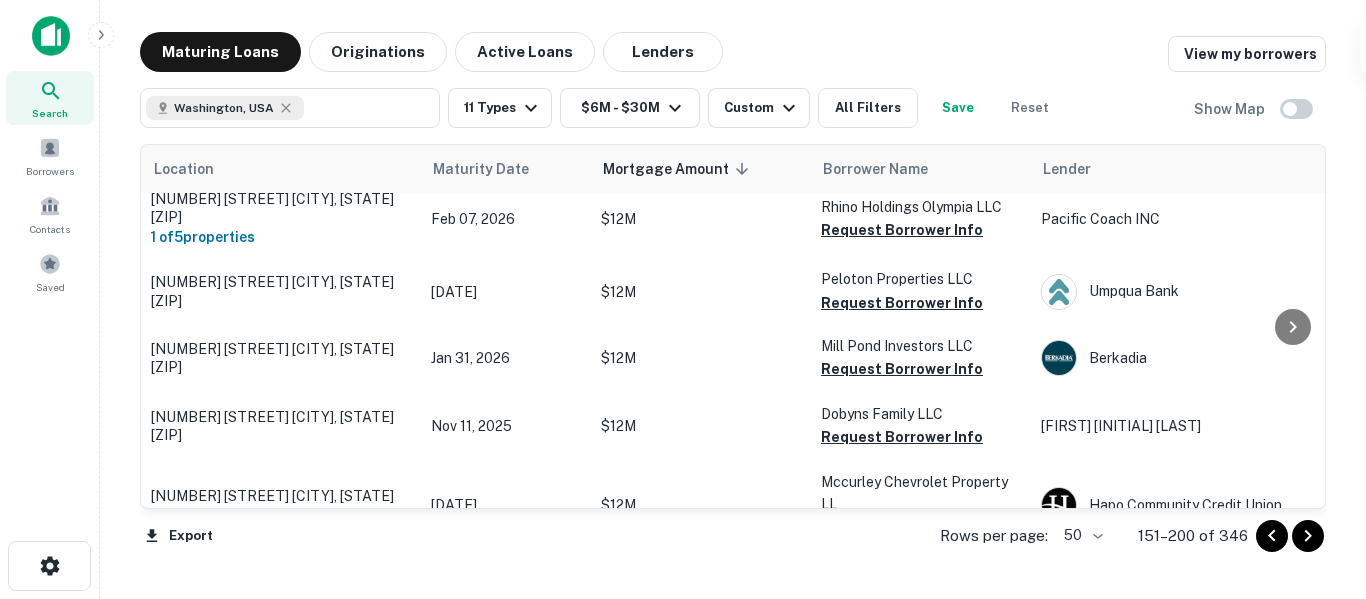 scroll, scrollTop: 0, scrollLeft: 0, axis: both 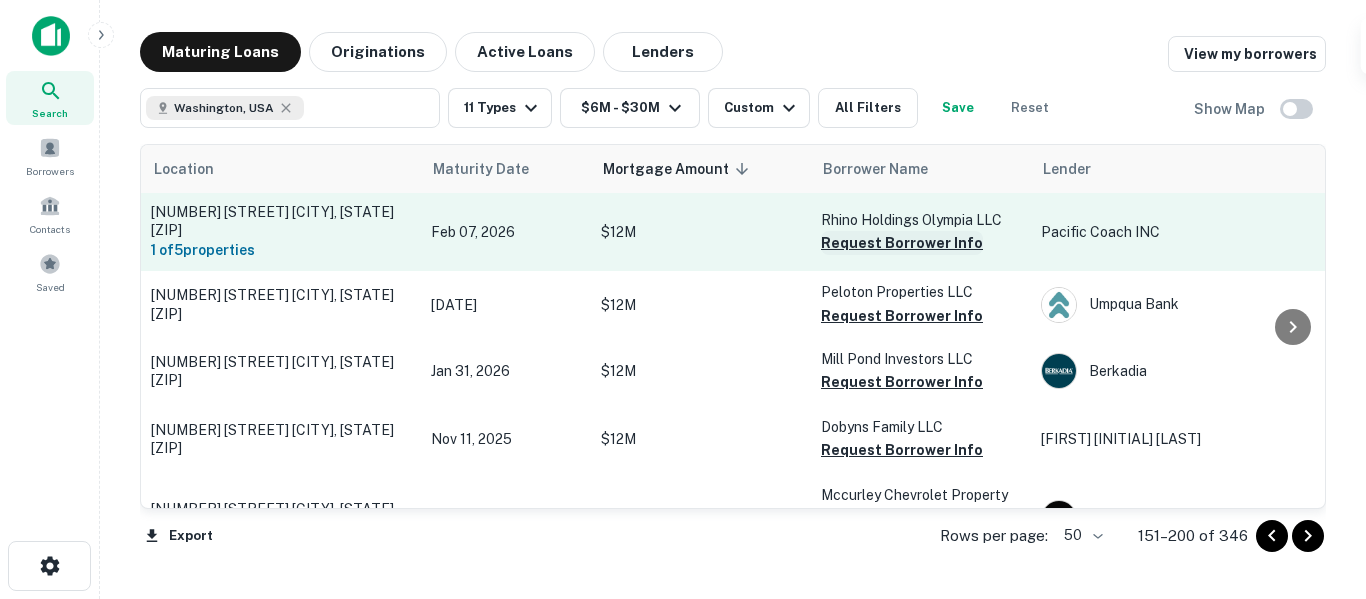 click on "Request Borrower Info" at bounding box center [902, 243] 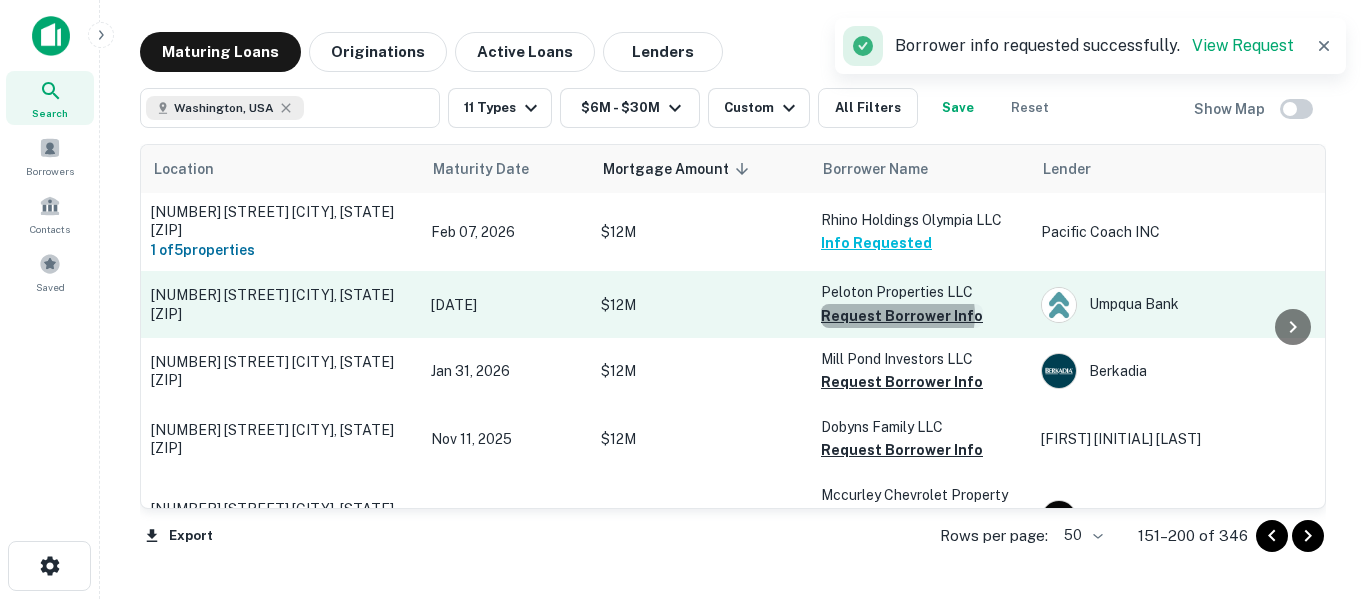 click on "Request Borrower Info" at bounding box center [902, 316] 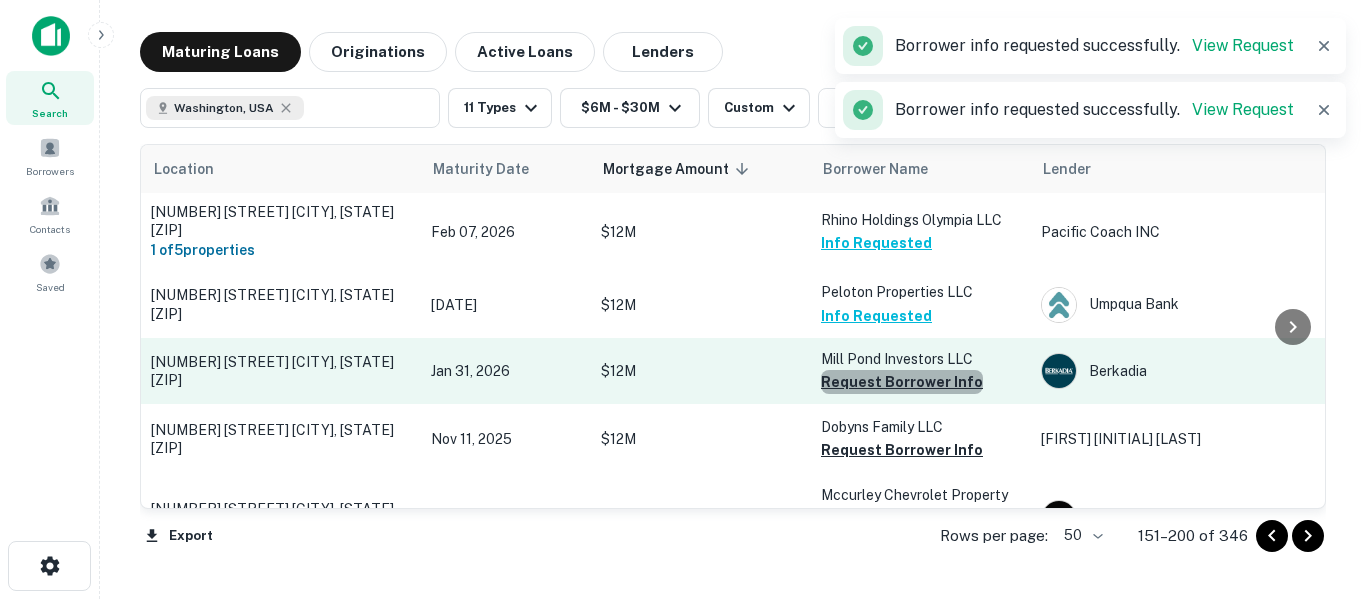 click on "Request Borrower Info" at bounding box center [902, 382] 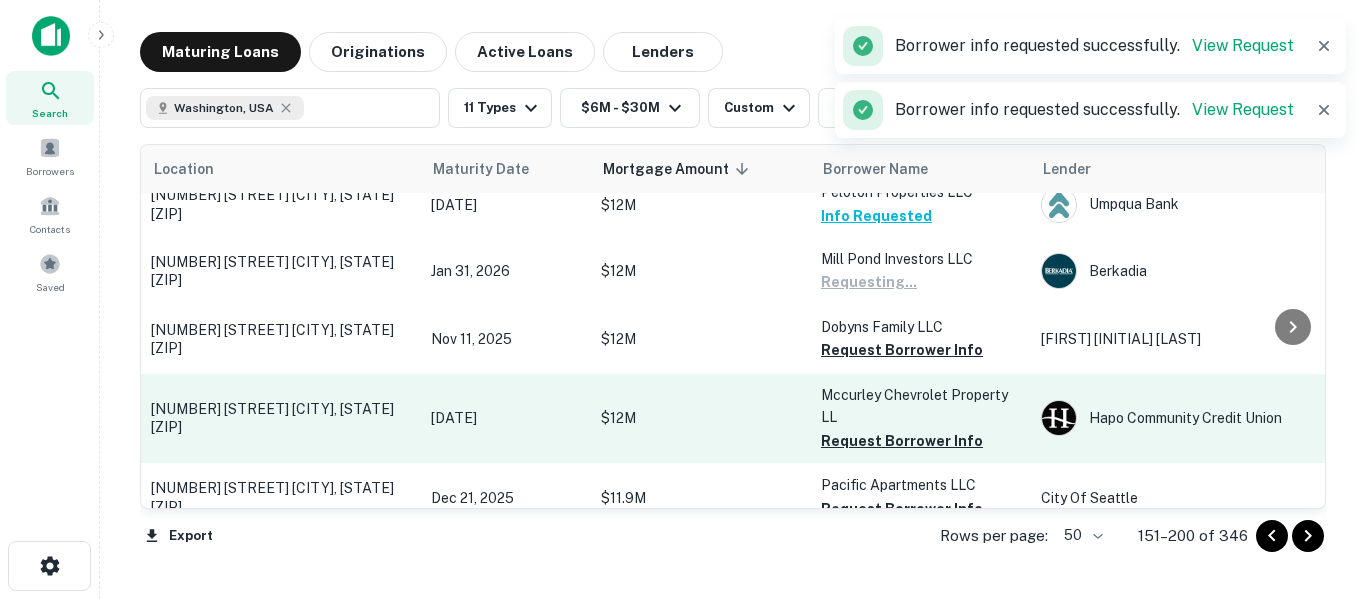 scroll, scrollTop: 133, scrollLeft: 0, axis: vertical 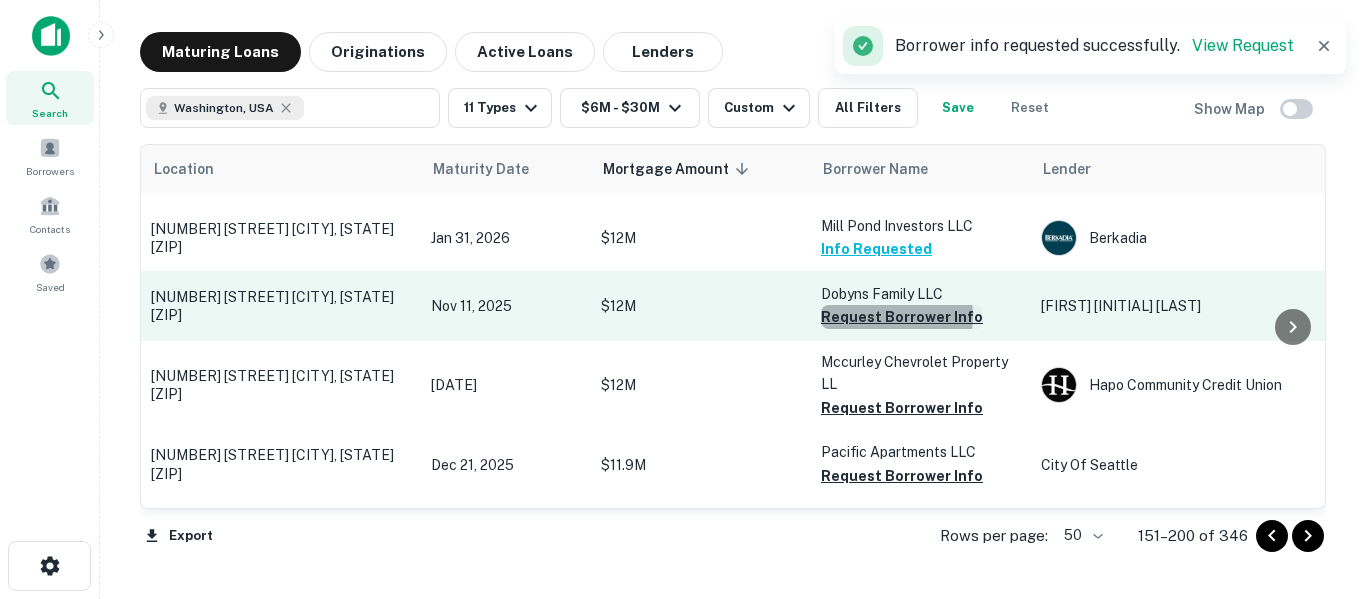 click on "Request Borrower Info" at bounding box center [902, 317] 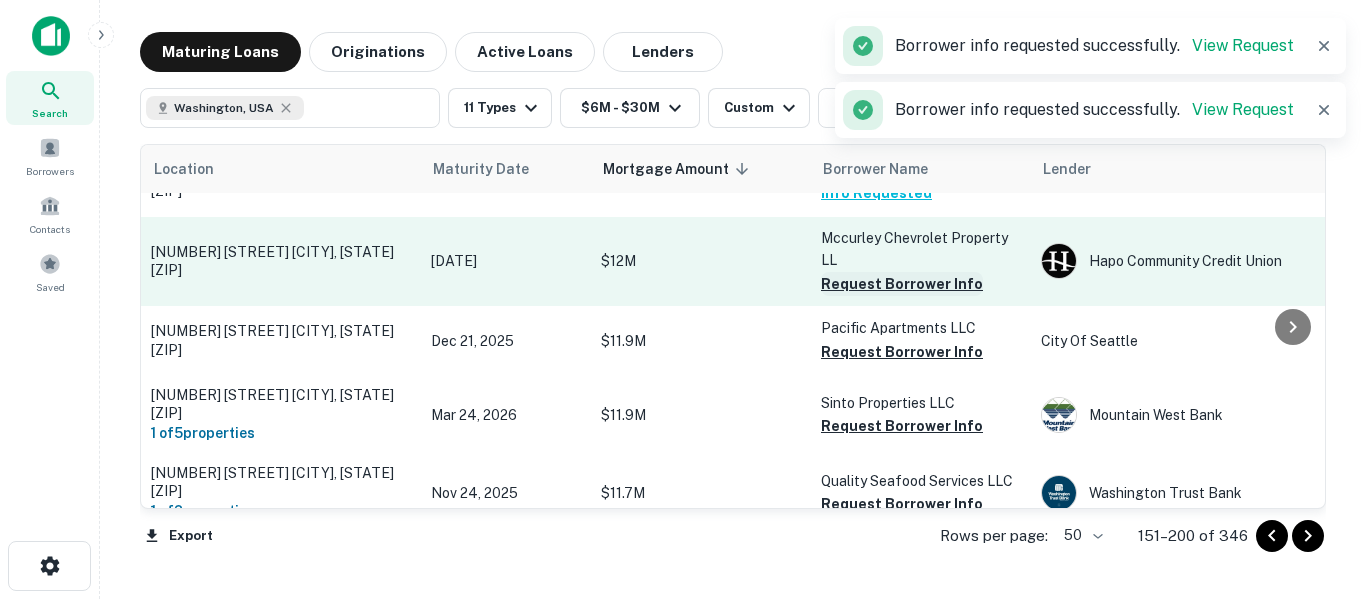scroll, scrollTop: 267, scrollLeft: 0, axis: vertical 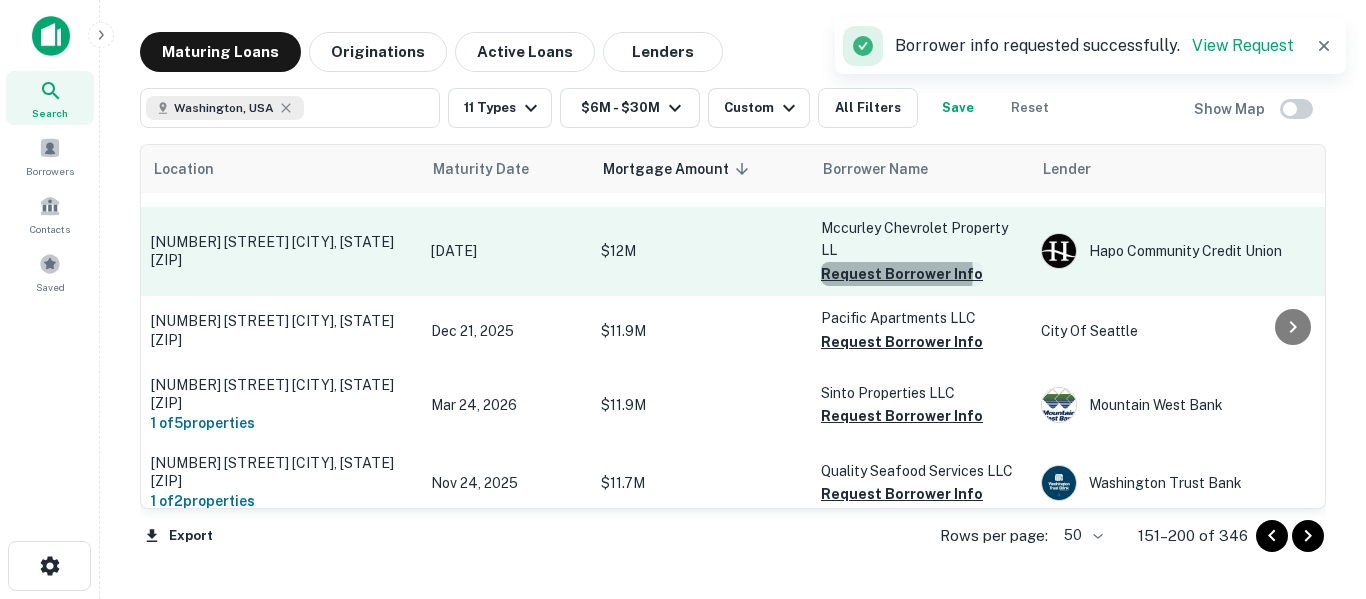 click on "Request Borrower Info" at bounding box center (902, 274) 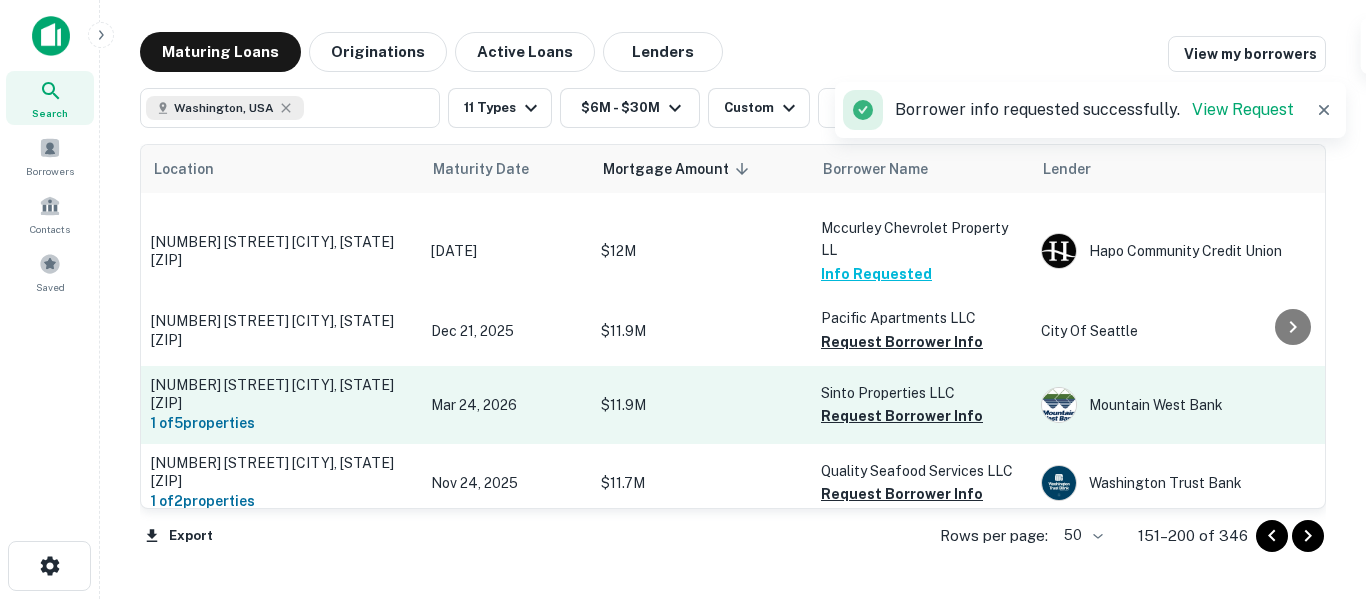 scroll, scrollTop: 333, scrollLeft: 0, axis: vertical 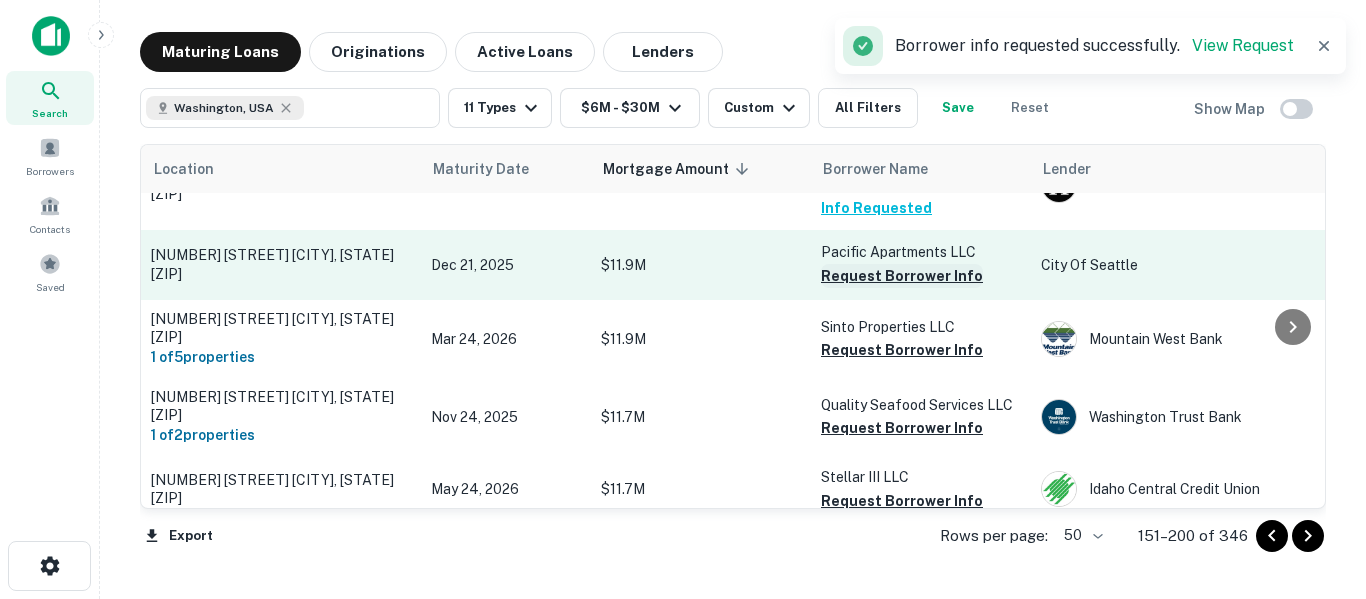 click on "Request Borrower Info" at bounding box center (902, 276) 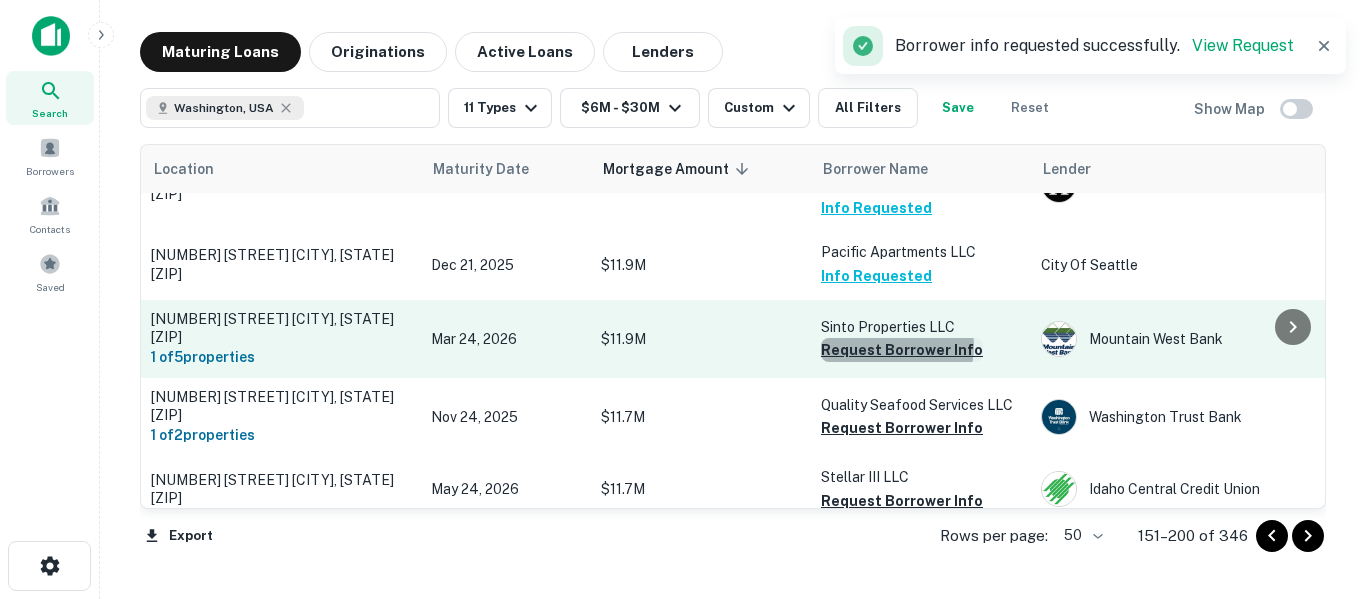 click on "Request Borrower Info" at bounding box center (902, 350) 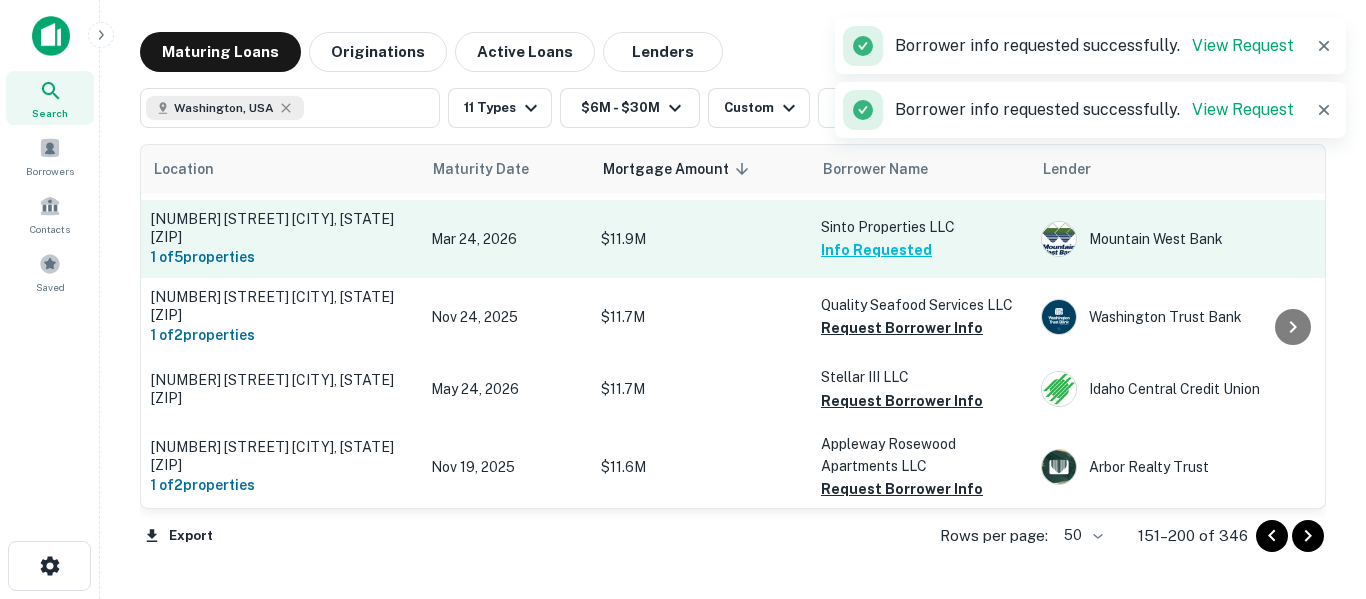 scroll, scrollTop: 467, scrollLeft: 0, axis: vertical 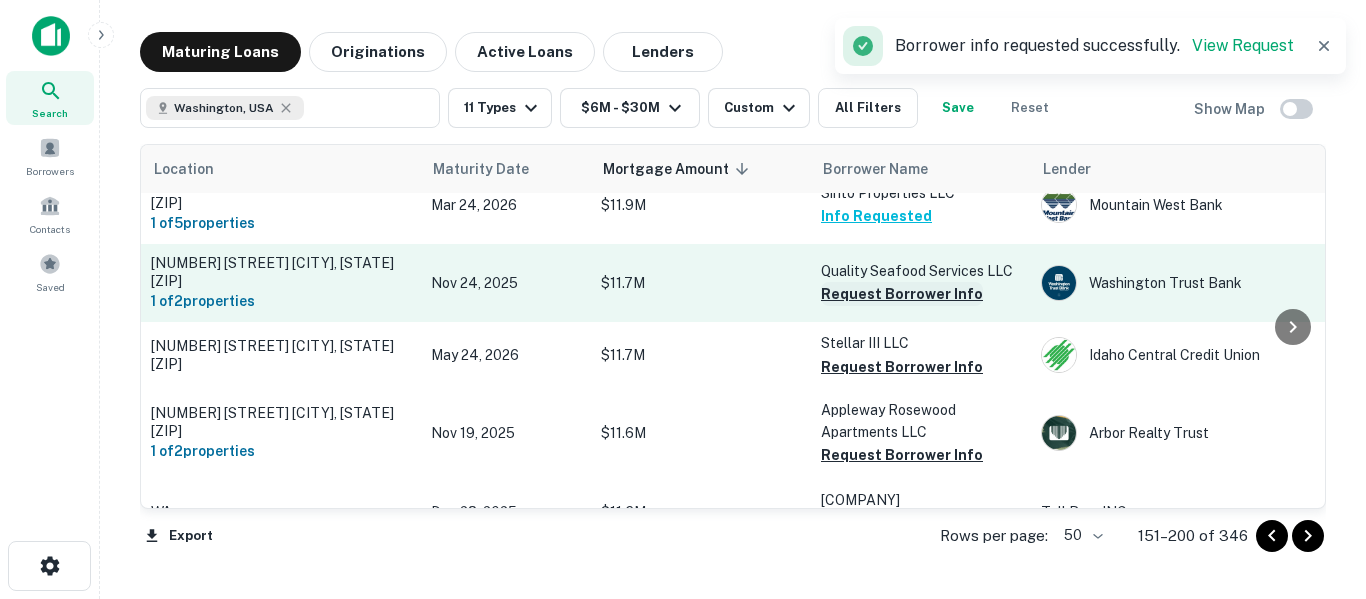 click on "Request Borrower Info" at bounding box center (902, 294) 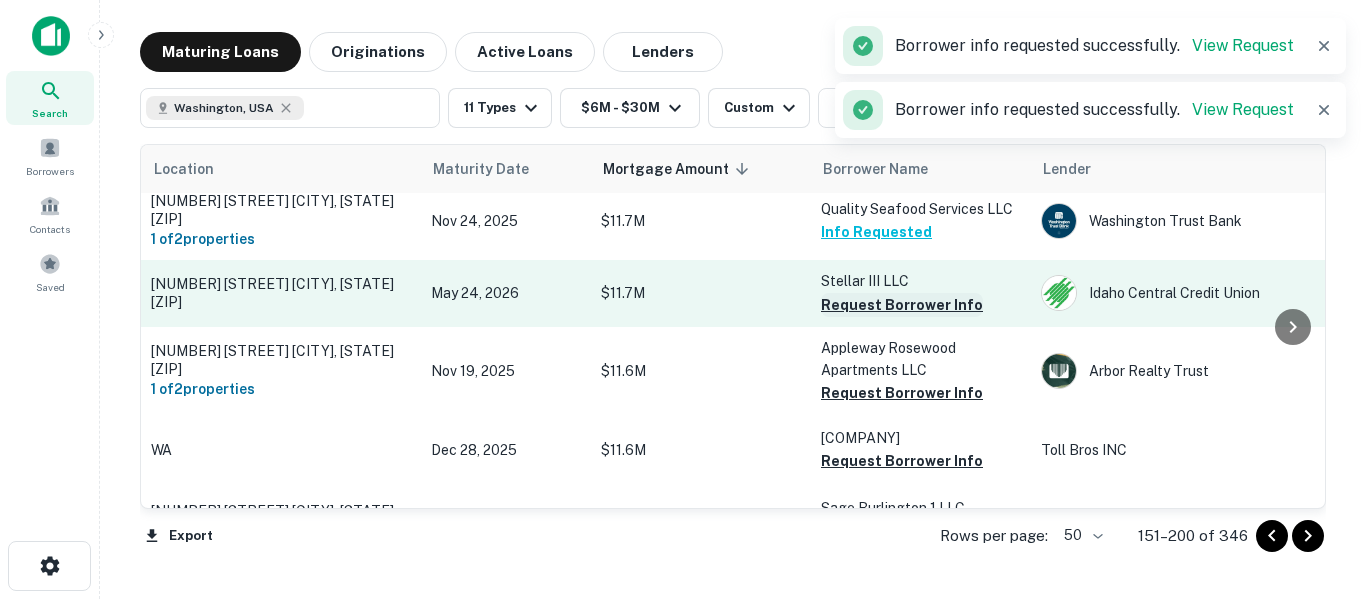 scroll, scrollTop: 533, scrollLeft: 0, axis: vertical 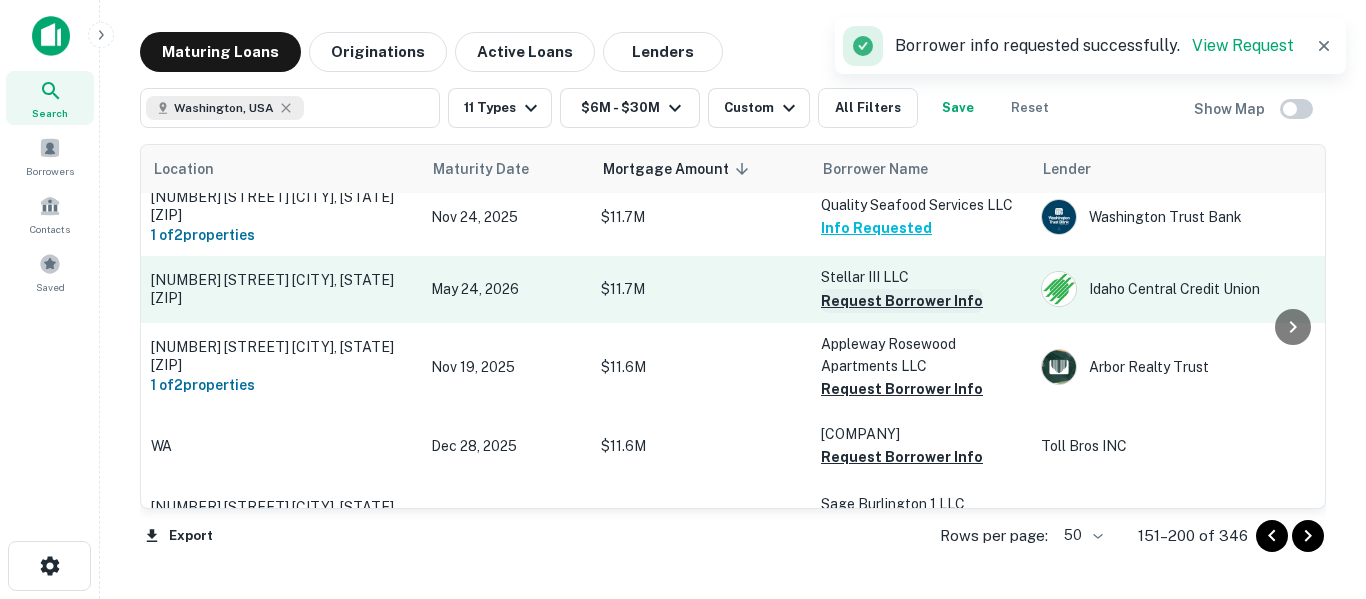 click on "Request Borrower Info" at bounding box center [902, 301] 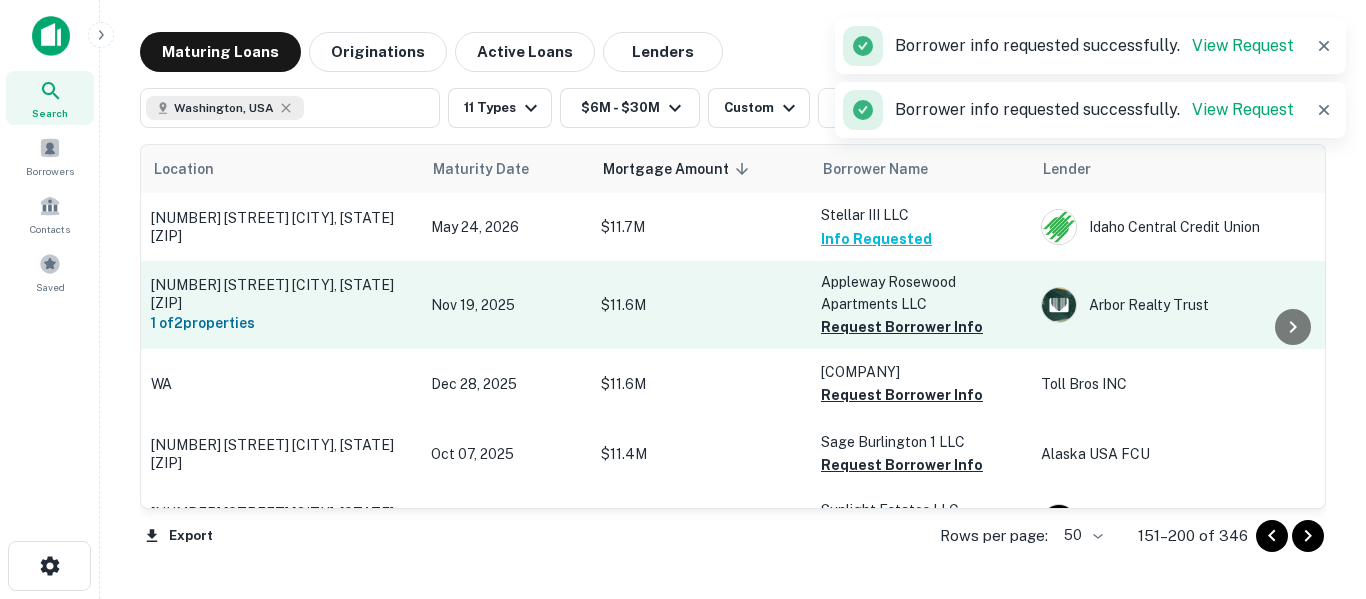 scroll, scrollTop: 633, scrollLeft: 0, axis: vertical 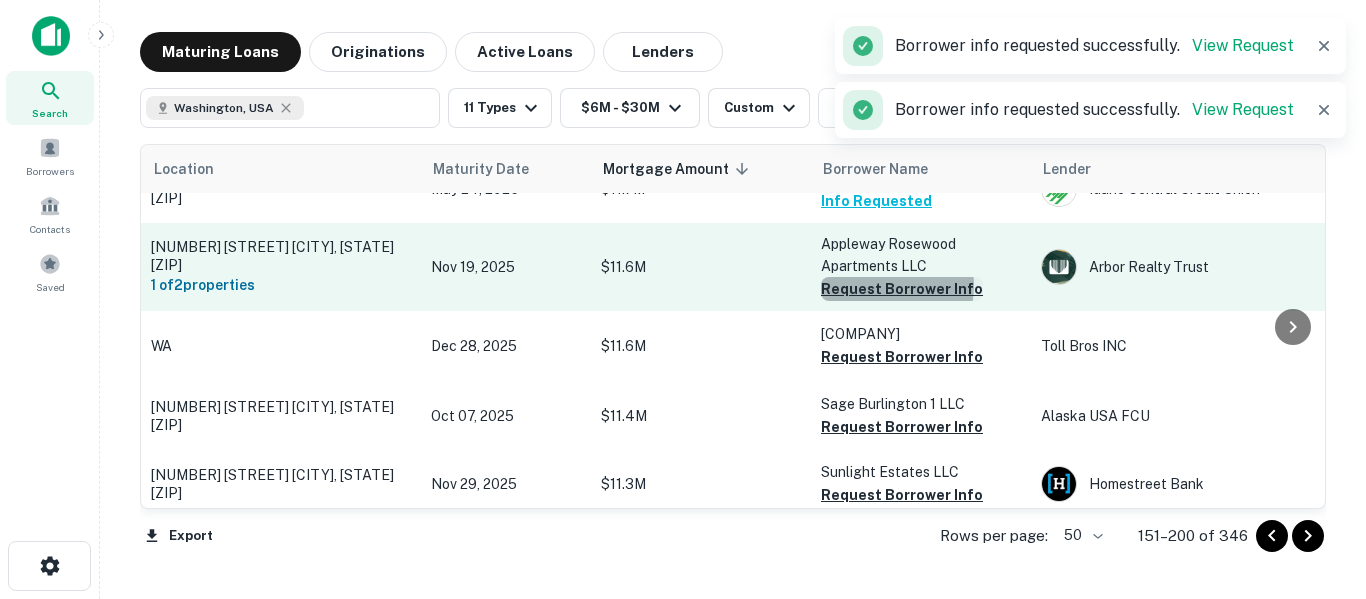 click on "Request Borrower Info" at bounding box center (902, 289) 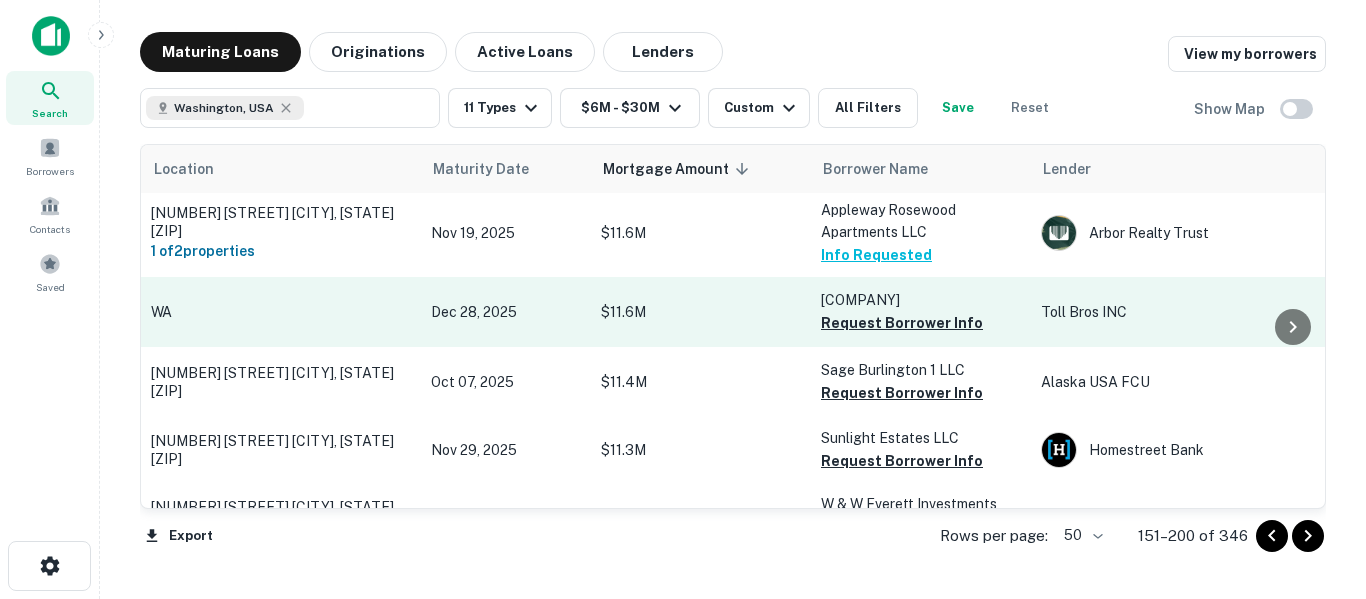 scroll, scrollTop: 733, scrollLeft: 0, axis: vertical 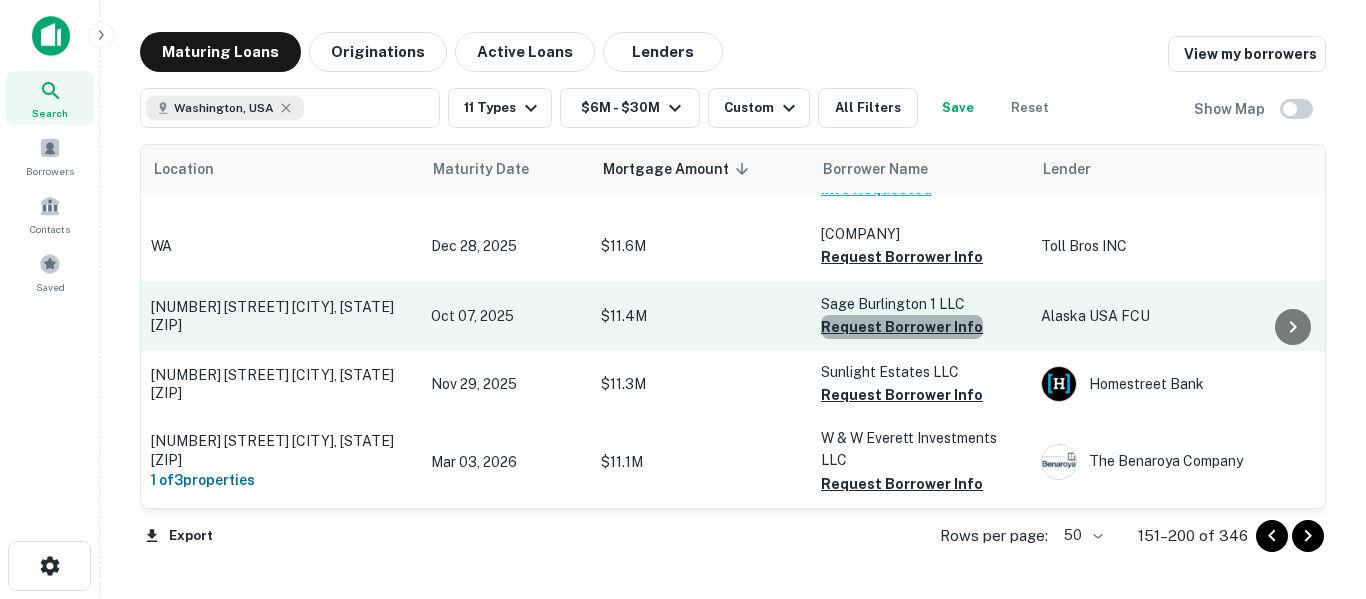 click on "Request Borrower Info" at bounding box center (902, 327) 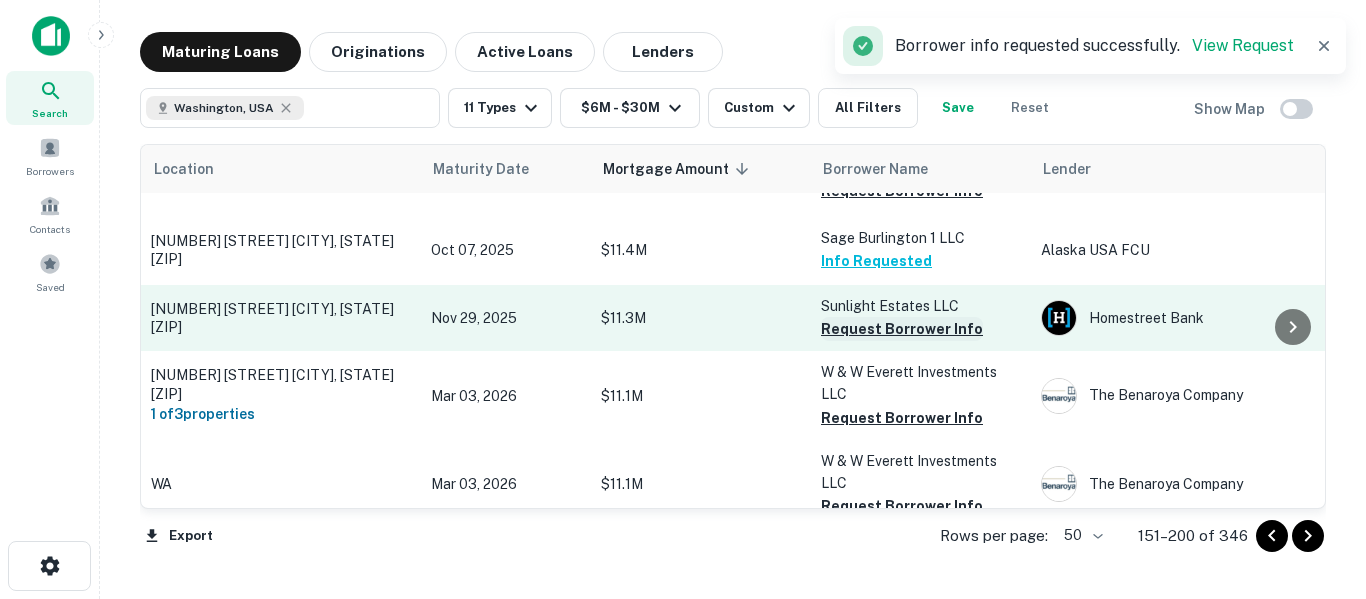 scroll, scrollTop: 800, scrollLeft: 0, axis: vertical 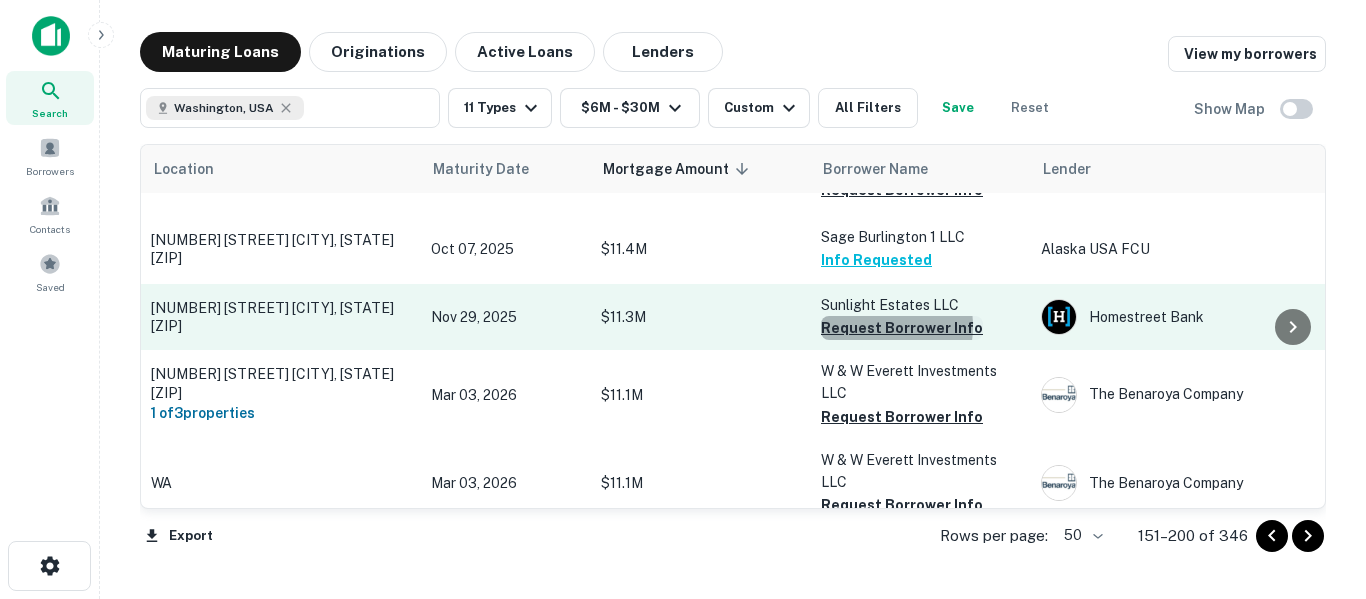 click on "Request Borrower Info" at bounding box center (902, 328) 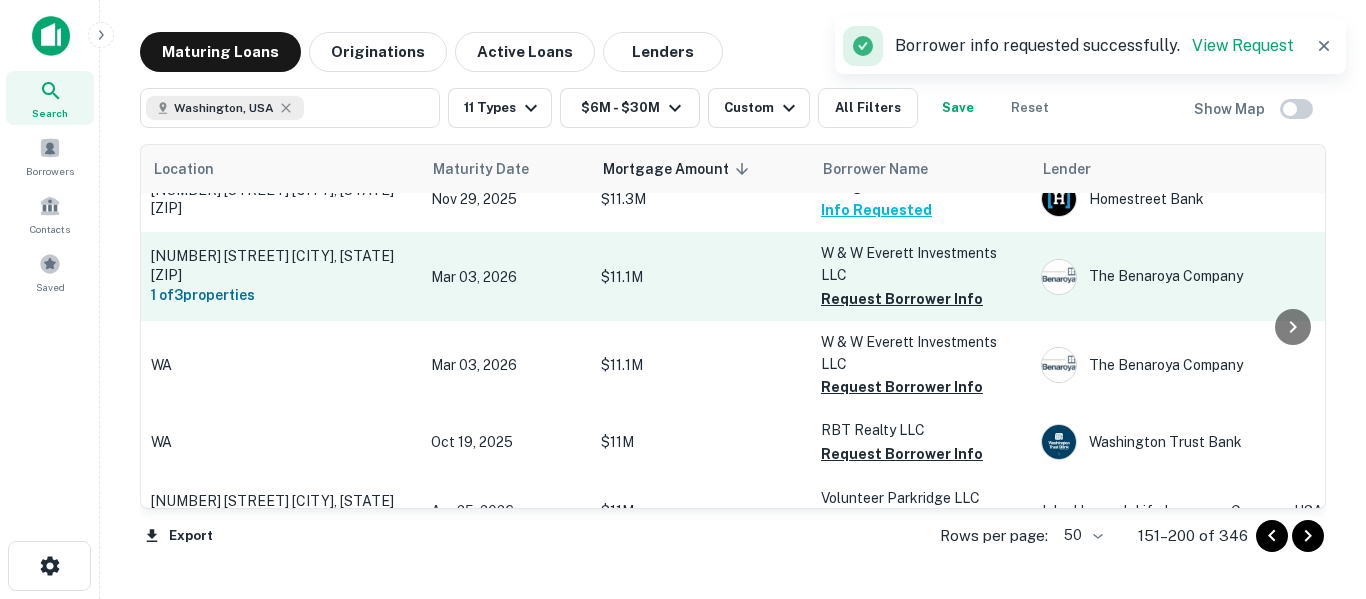 scroll, scrollTop: 933, scrollLeft: 0, axis: vertical 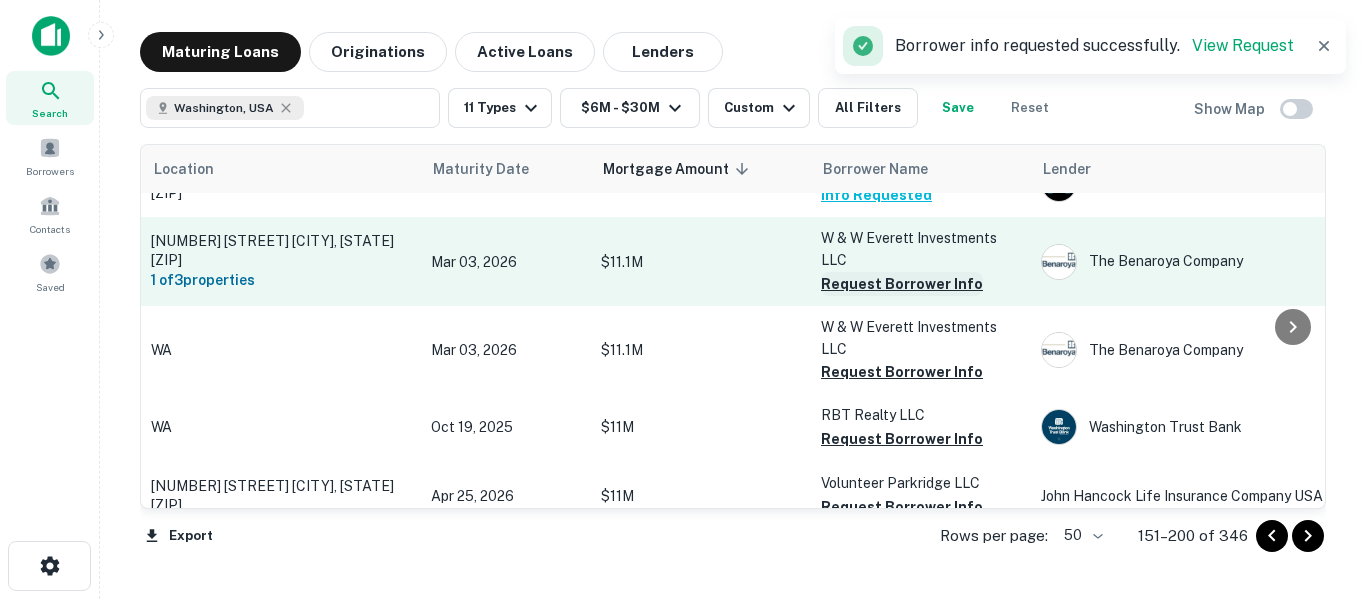 click on "Request Borrower Info" at bounding box center (902, 284) 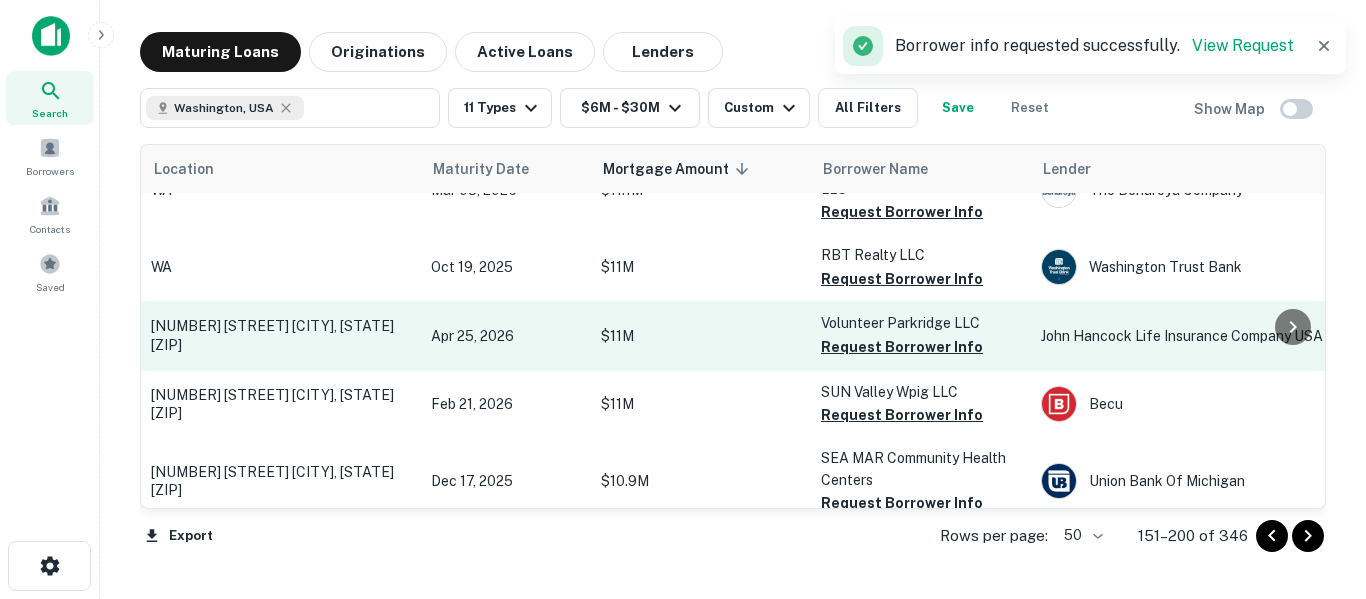 scroll, scrollTop: 1100, scrollLeft: 0, axis: vertical 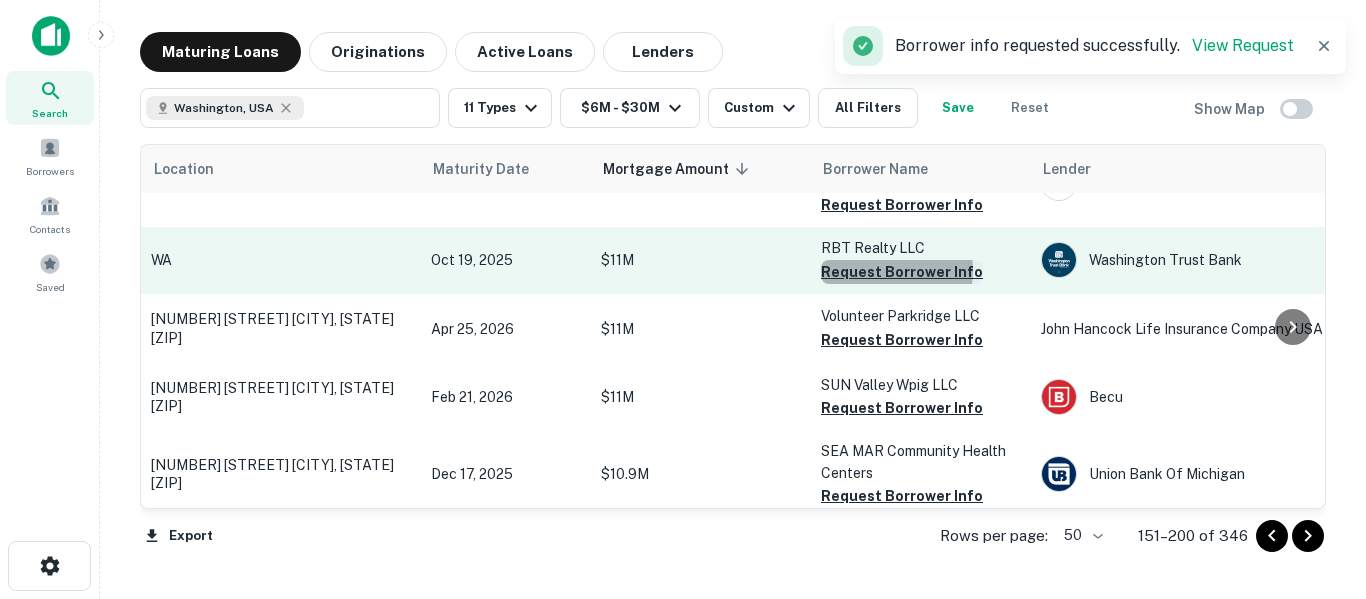 click on "Request Borrower Info" at bounding box center [902, 272] 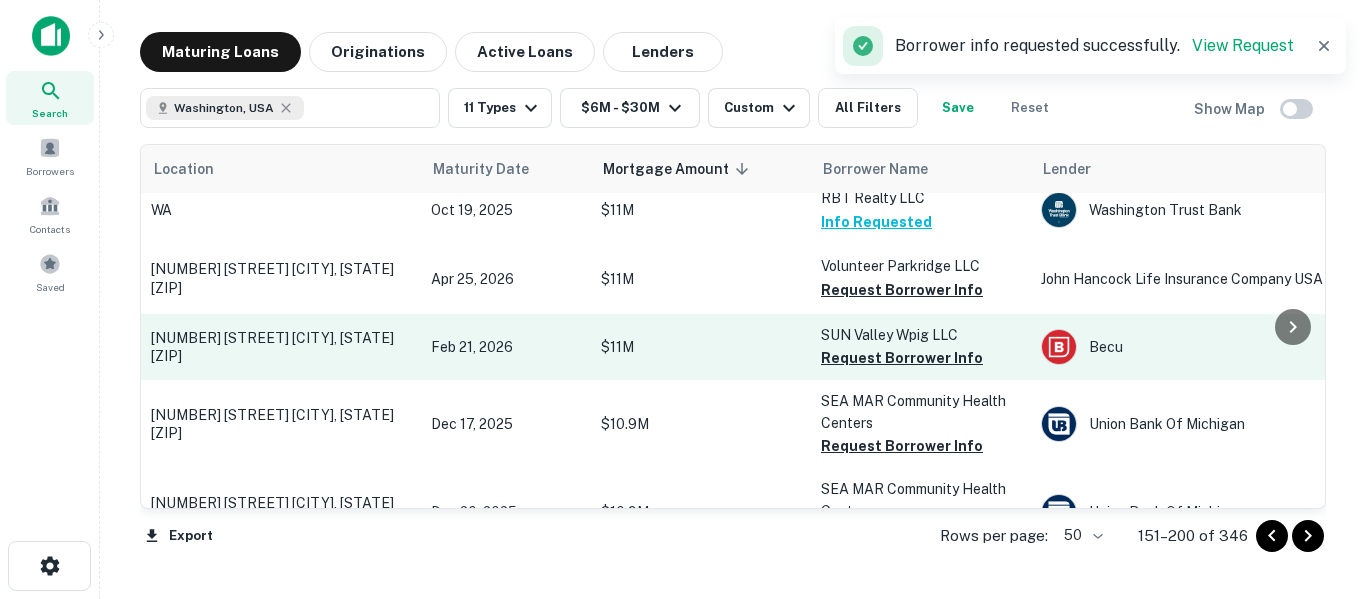 scroll, scrollTop: 1167, scrollLeft: 0, axis: vertical 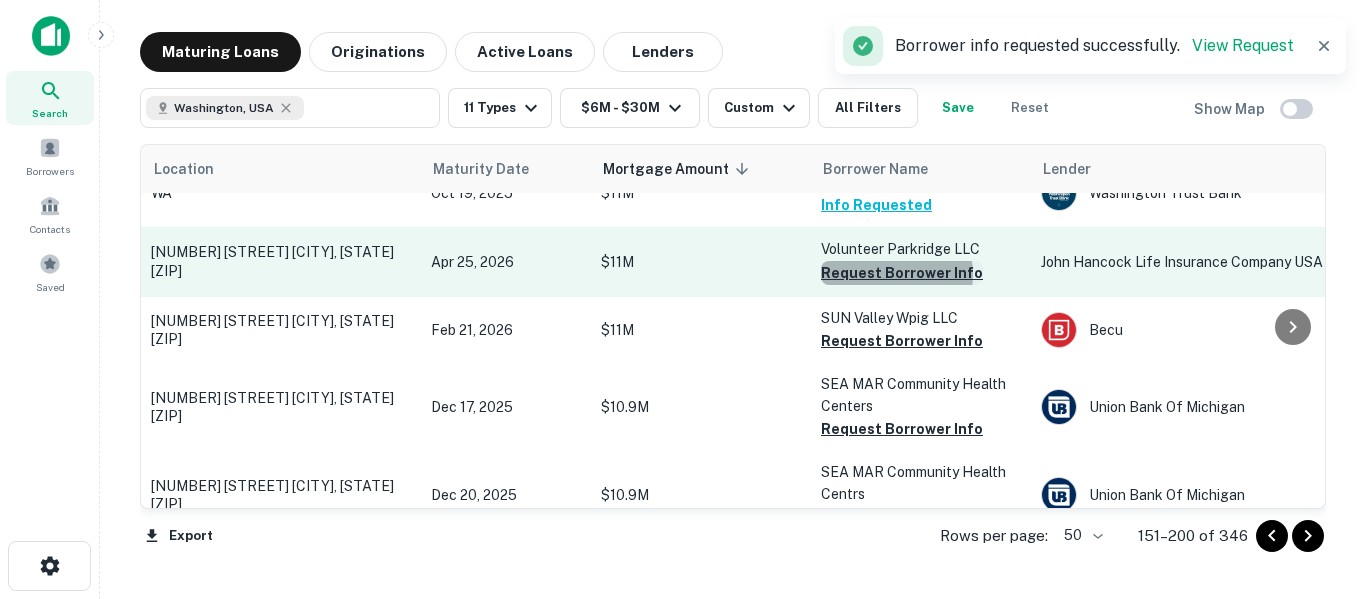 click on "Request Borrower Info" at bounding box center [902, 273] 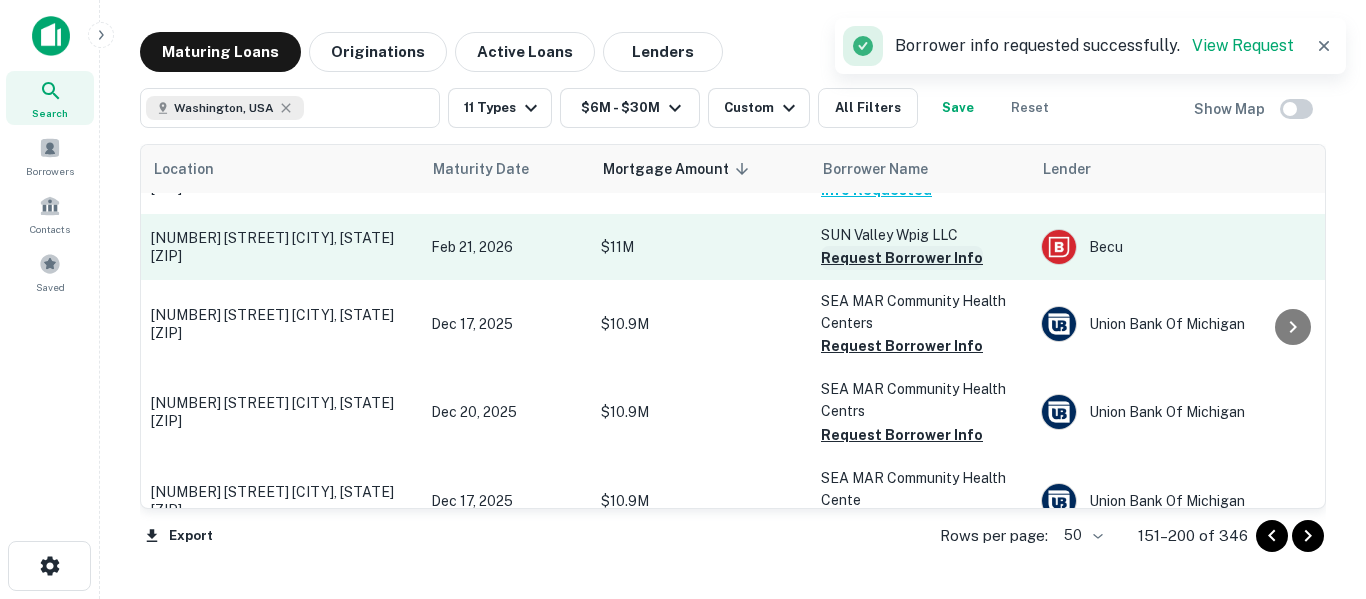 scroll, scrollTop: 1267, scrollLeft: 0, axis: vertical 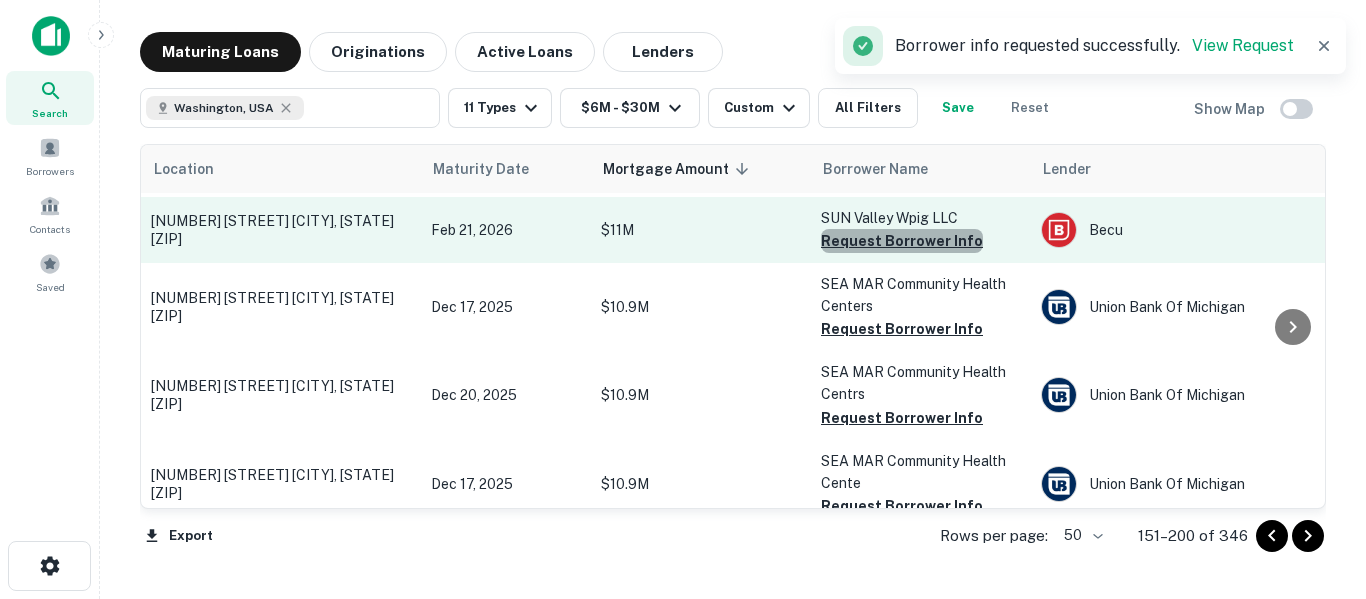 click on "Request Borrower Info" at bounding box center (902, 241) 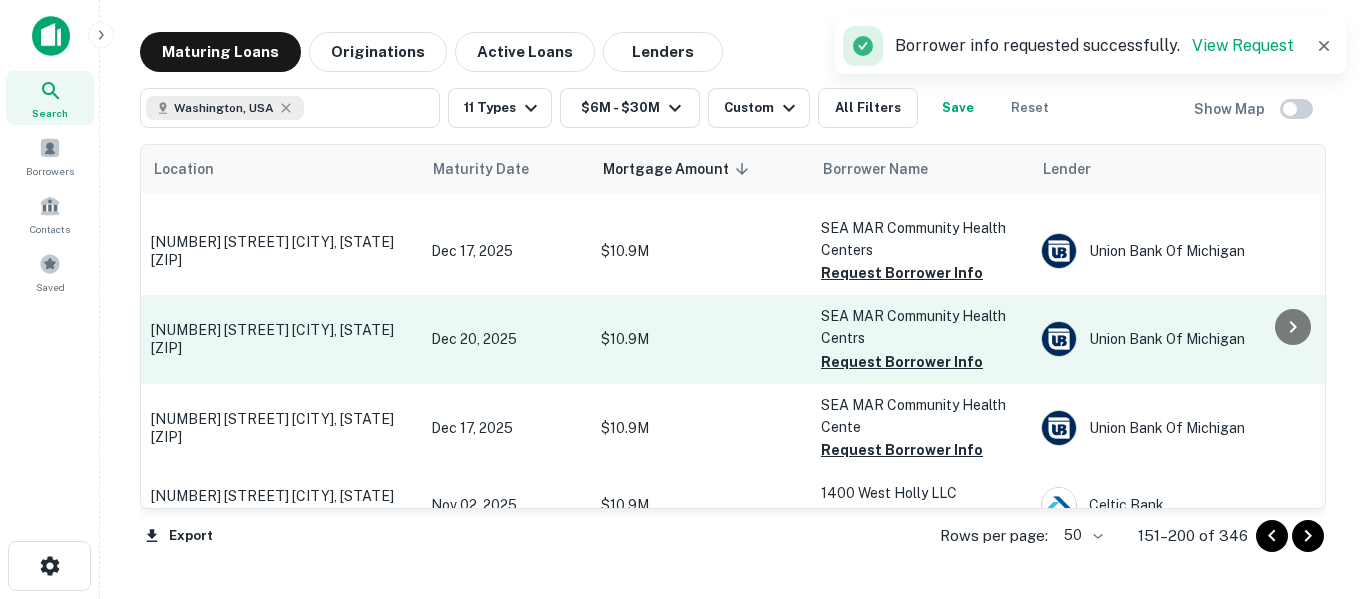 scroll, scrollTop: 1333, scrollLeft: 0, axis: vertical 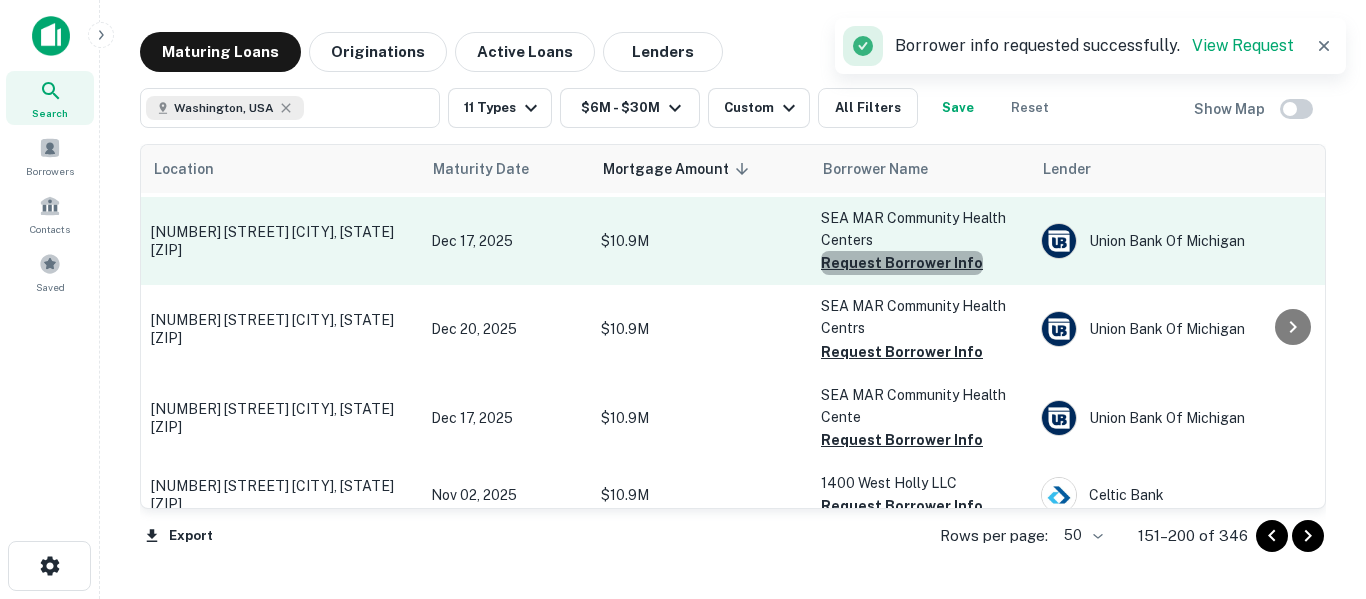 click on "Request Borrower Info" at bounding box center (902, 263) 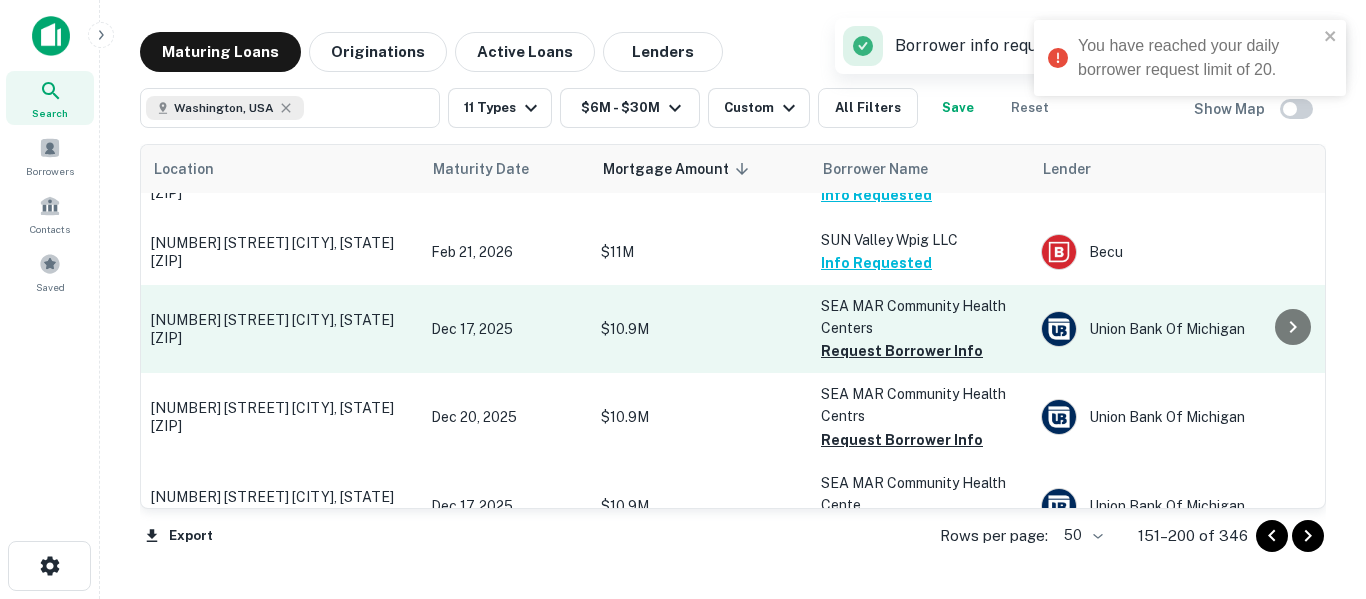 scroll, scrollTop: 1233, scrollLeft: 0, axis: vertical 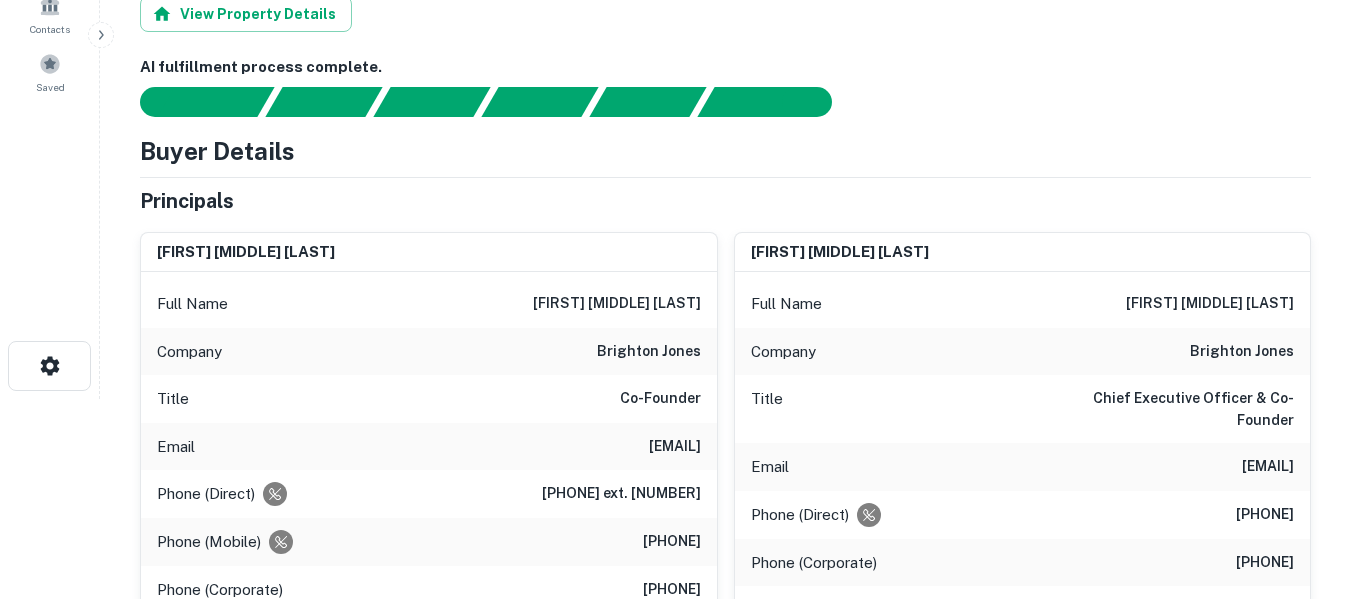 drag, startPoint x: 470, startPoint y: 445, endPoint x: 696, endPoint y: 465, distance: 226.88322 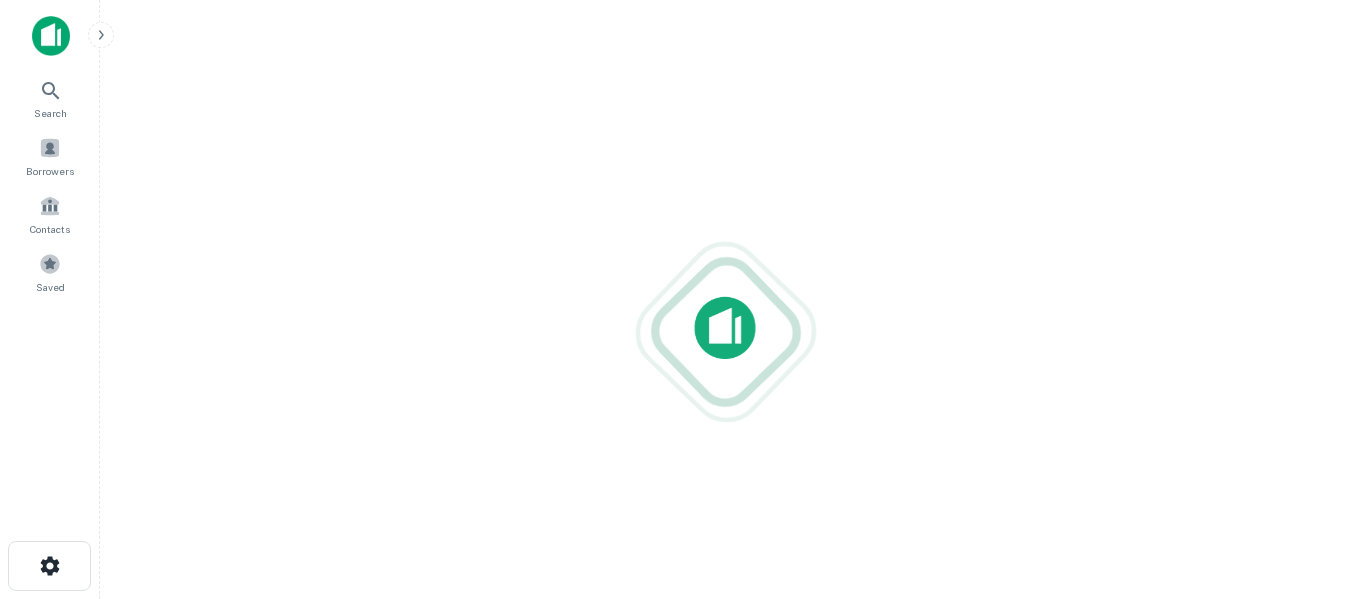 scroll, scrollTop: 0, scrollLeft: 0, axis: both 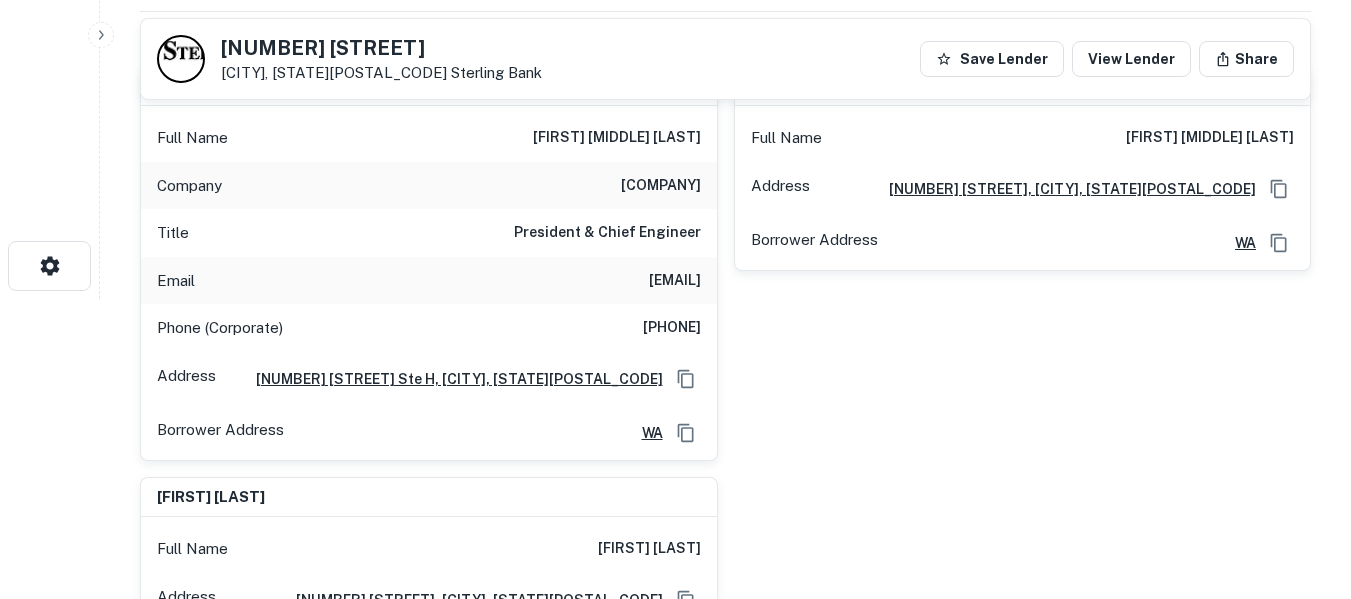 drag, startPoint x: 537, startPoint y: 275, endPoint x: 699, endPoint y: 274, distance: 162.00308 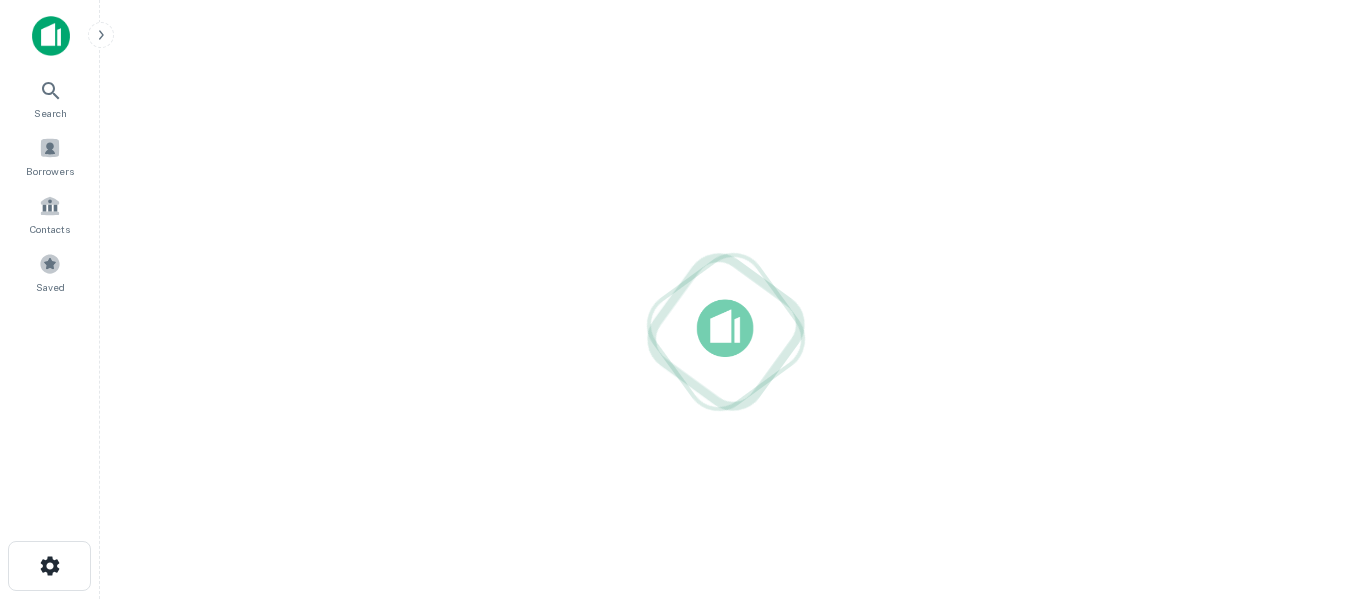 scroll, scrollTop: 0, scrollLeft: 0, axis: both 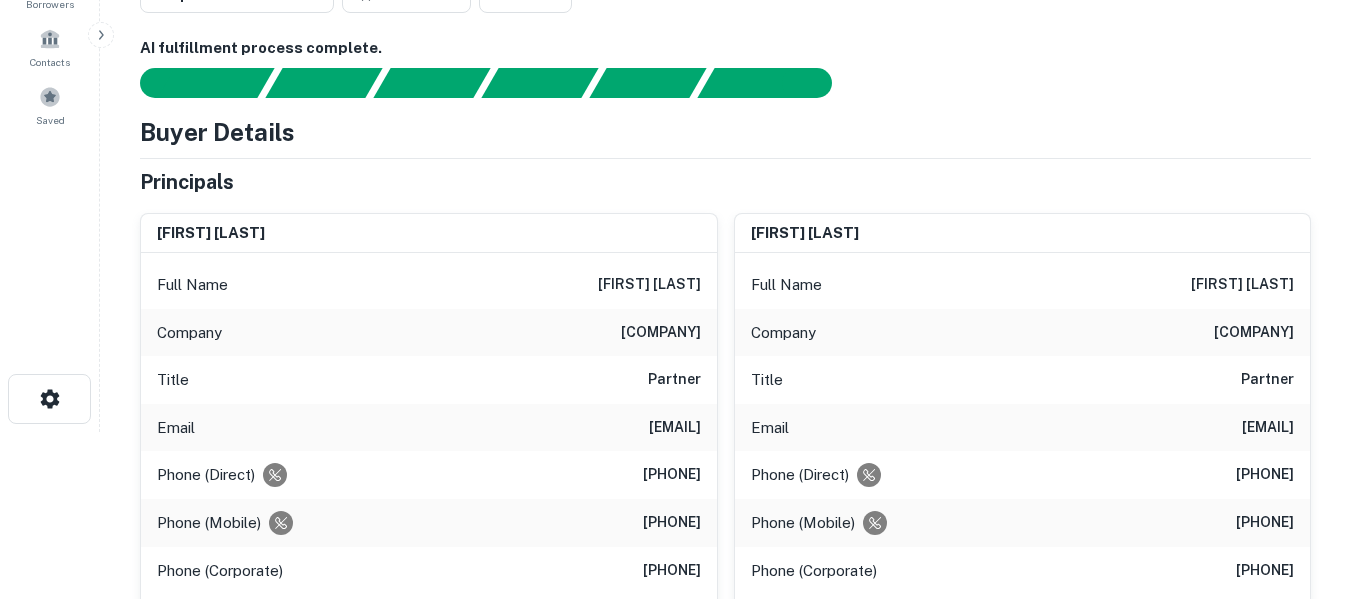 drag, startPoint x: 526, startPoint y: 426, endPoint x: 698, endPoint y: 422, distance: 172.04651 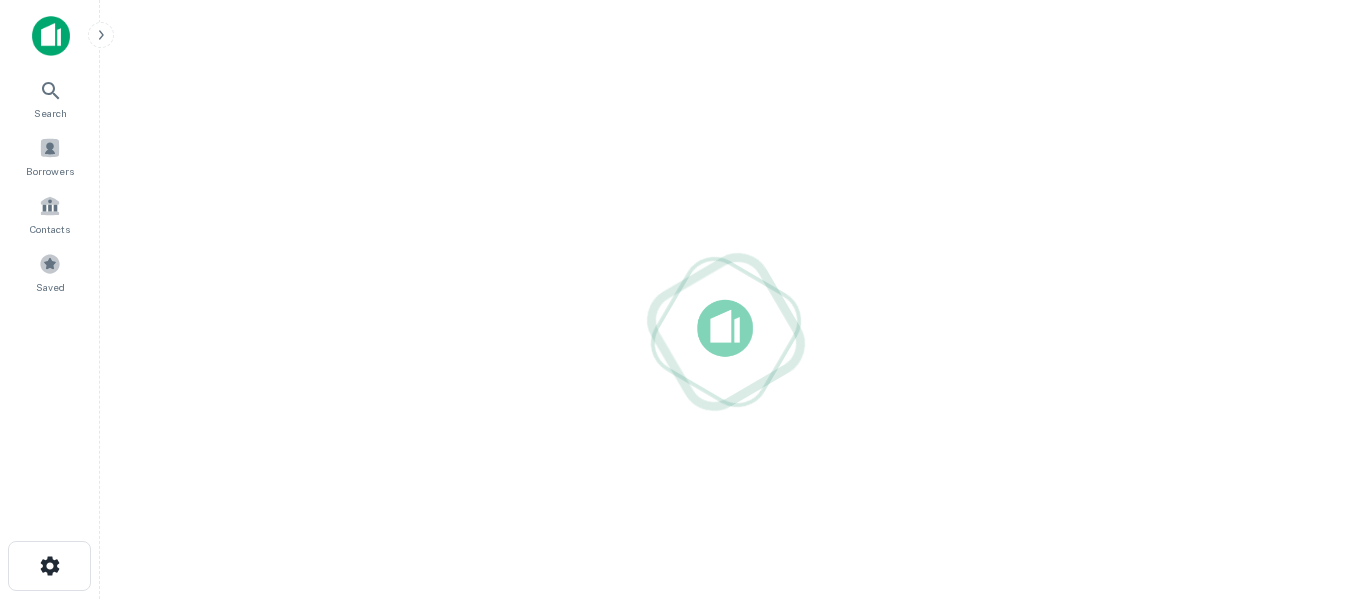 scroll, scrollTop: 0, scrollLeft: 0, axis: both 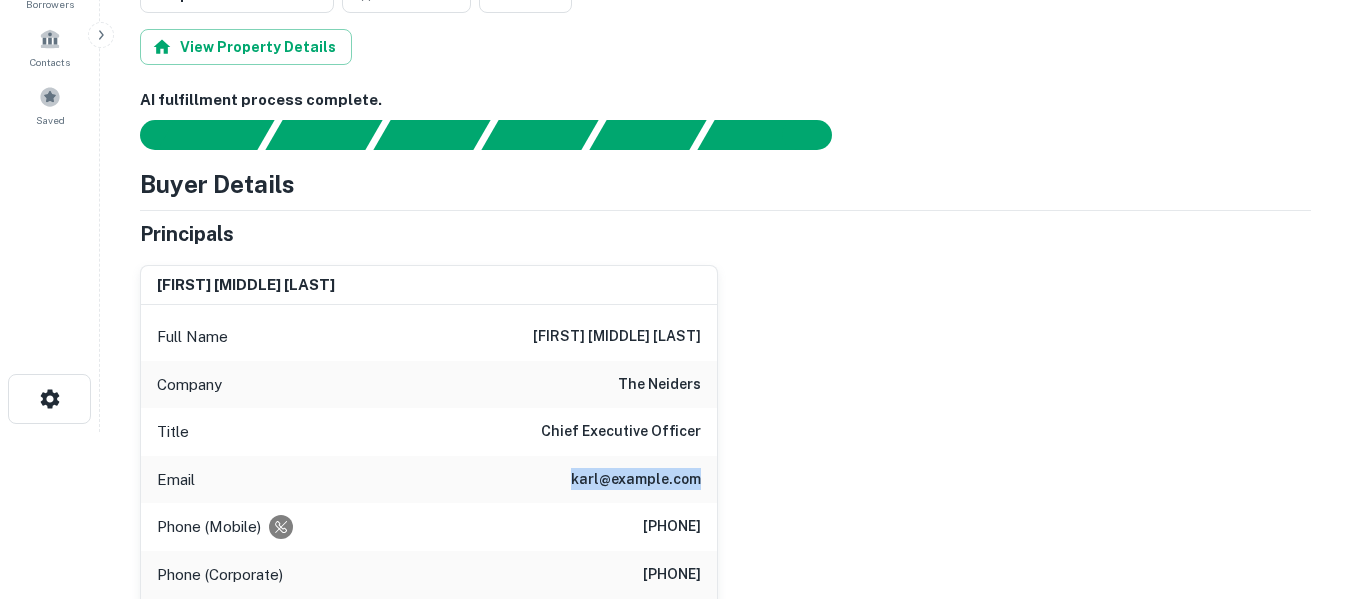 drag, startPoint x: 581, startPoint y: 479, endPoint x: 697, endPoint y: 477, distance: 116.01724 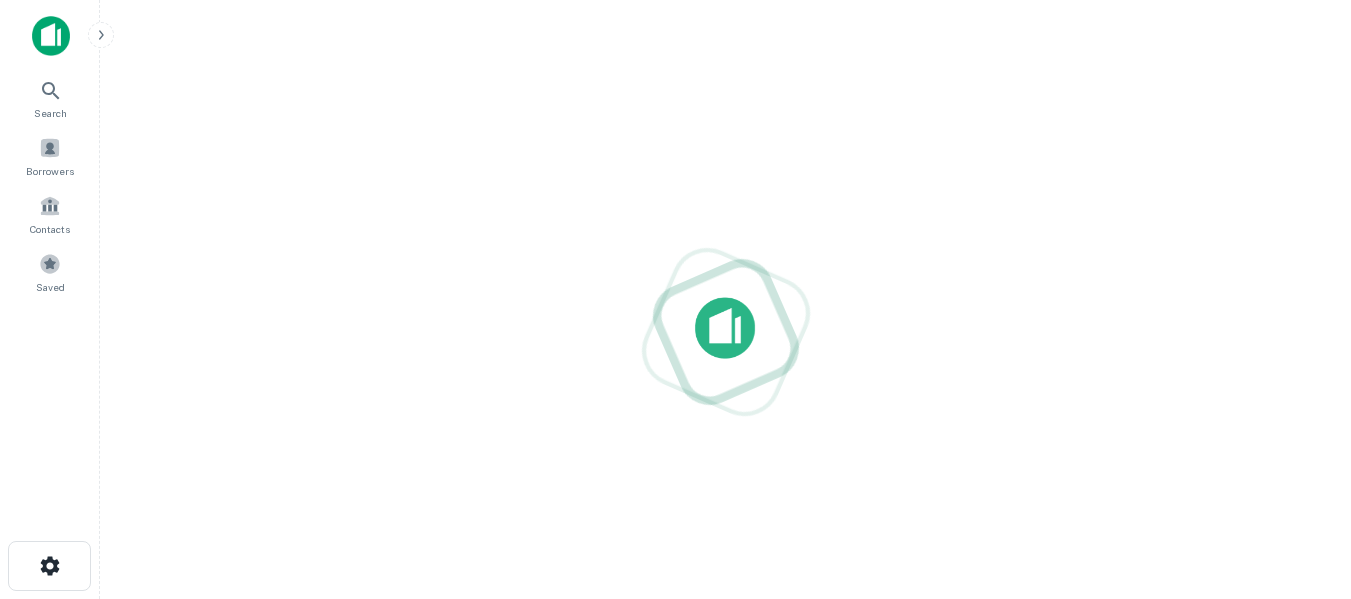 scroll, scrollTop: 0, scrollLeft: 0, axis: both 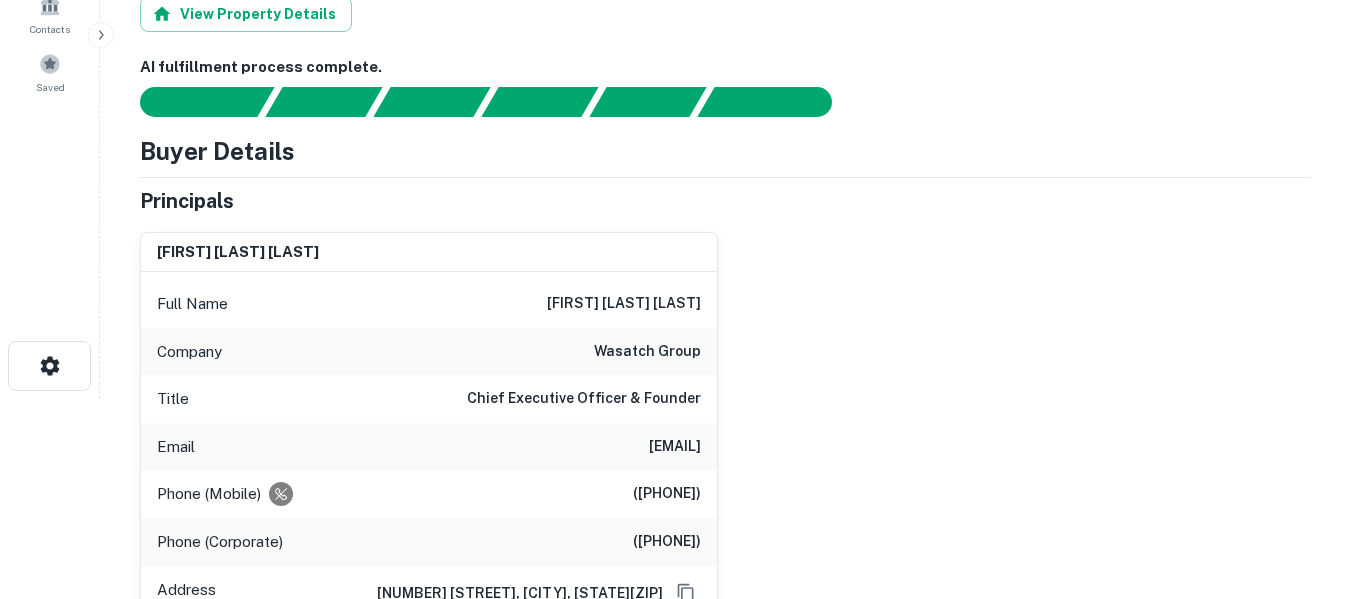 drag, startPoint x: 527, startPoint y: 445, endPoint x: 699, endPoint y: 442, distance: 172.02615 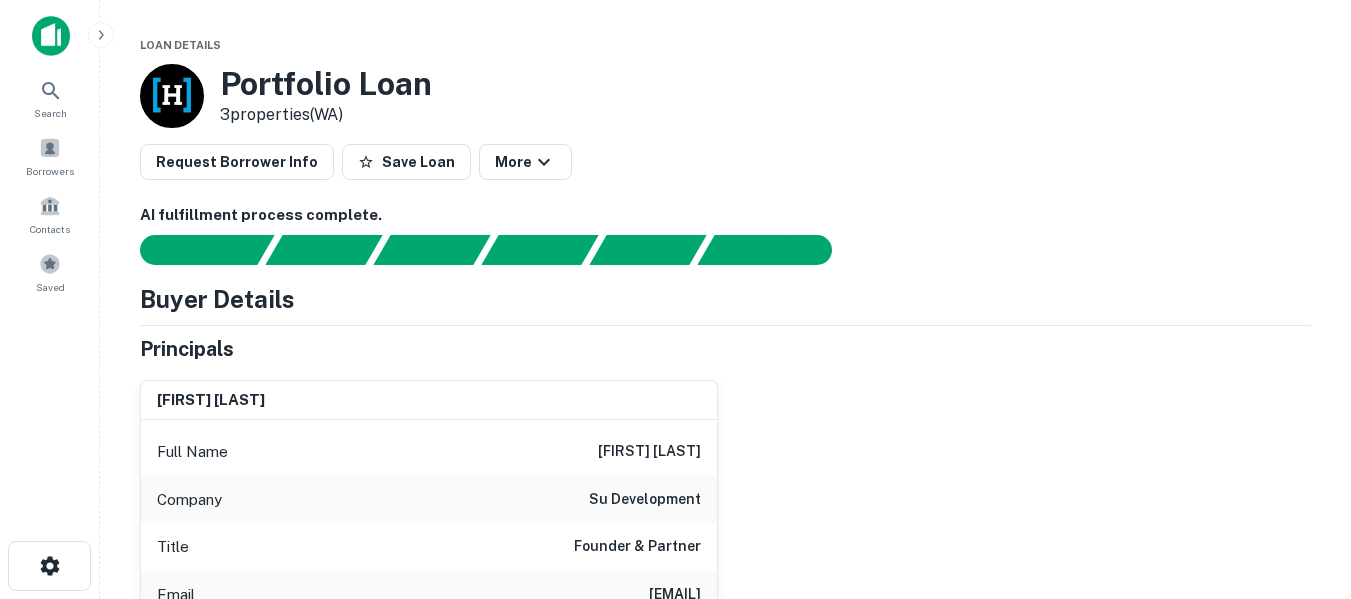scroll, scrollTop: 0, scrollLeft: 0, axis: both 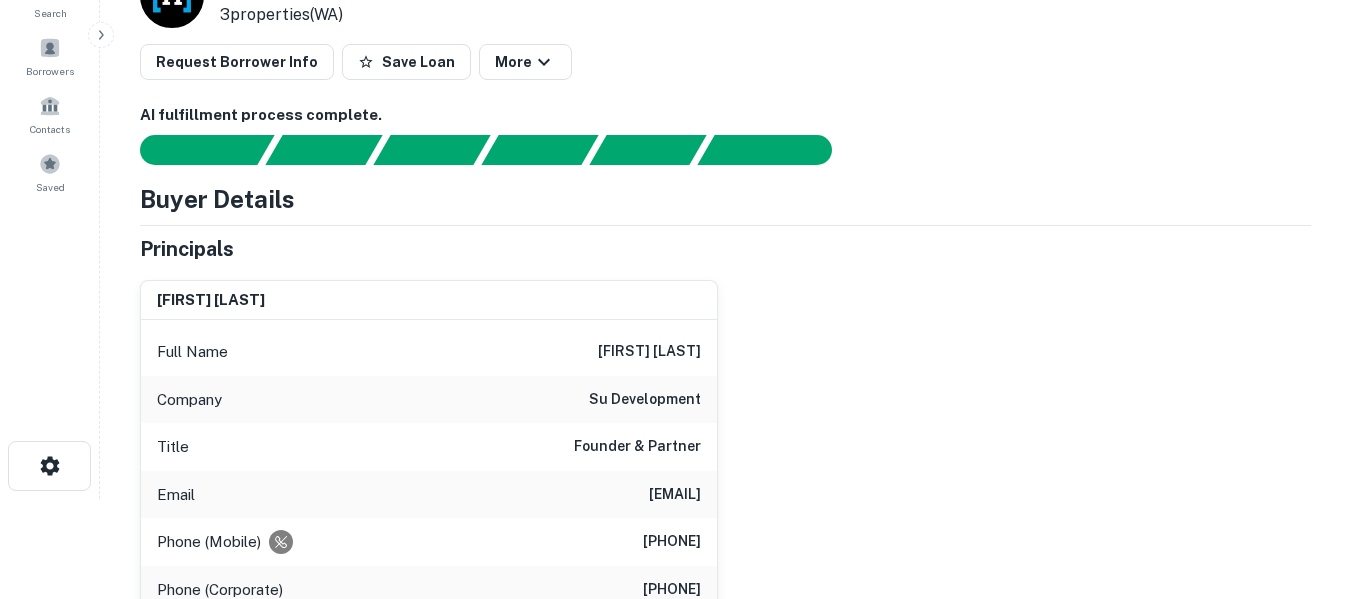 drag, startPoint x: 521, startPoint y: 496, endPoint x: 696, endPoint y: 501, distance: 175.07141 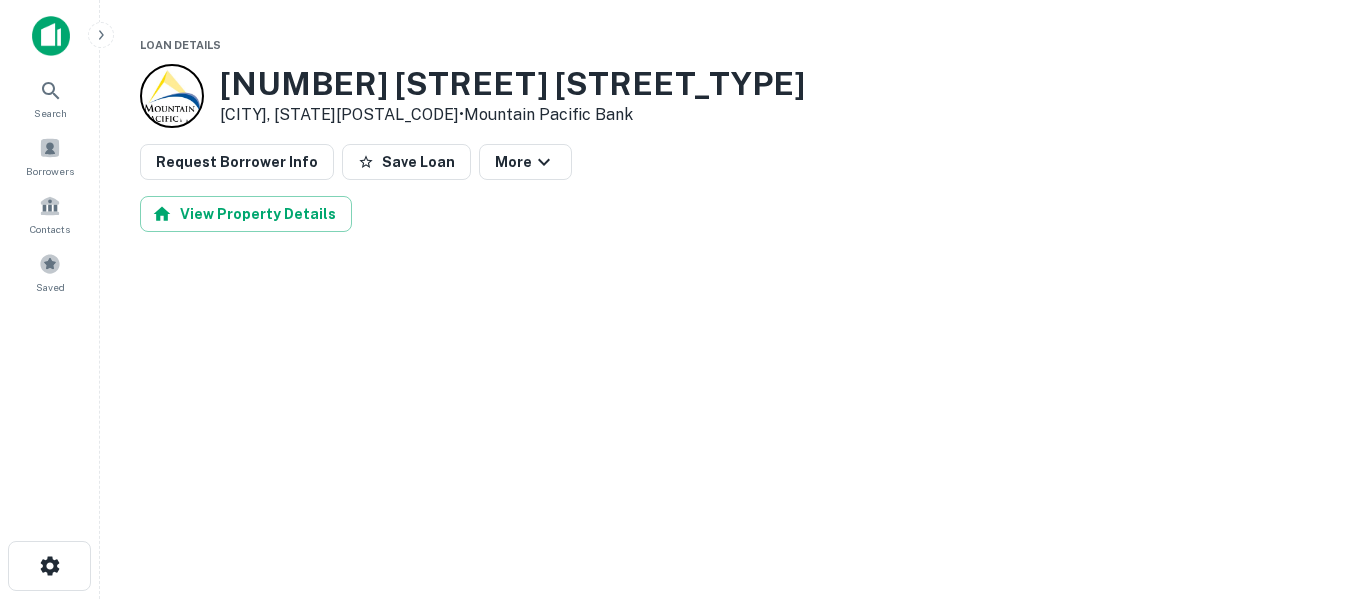 scroll, scrollTop: 0, scrollLeft: 0, axis: both 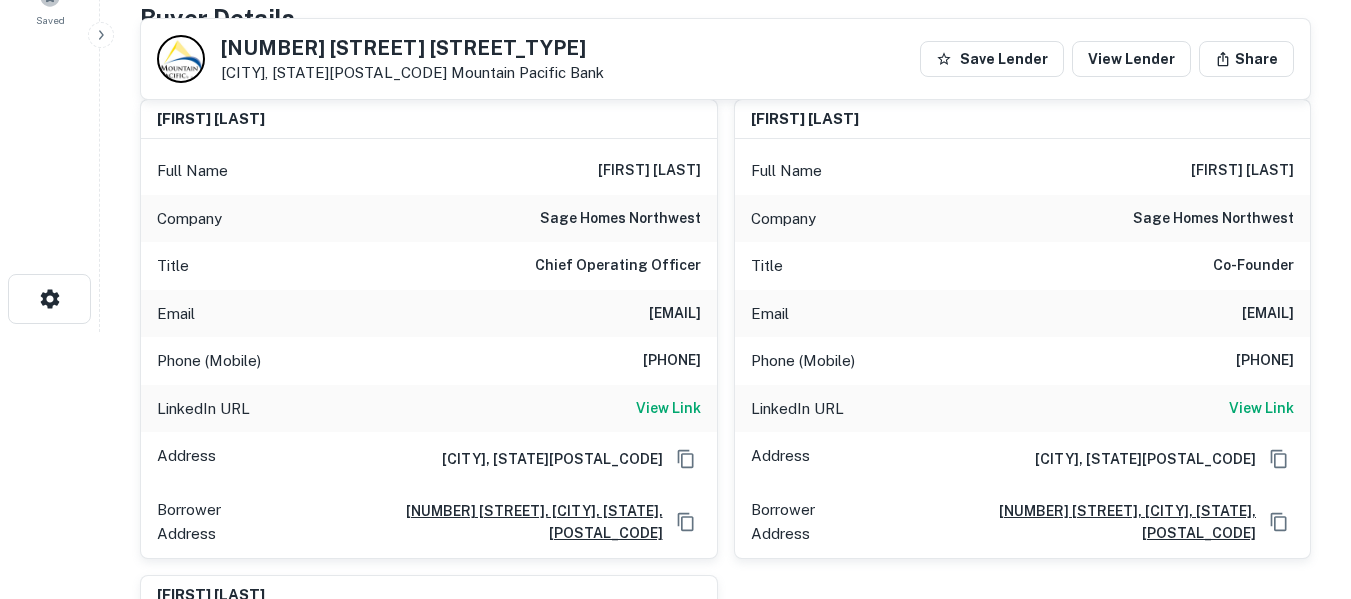 drag, startPoint x: 532, startPoint y: 316, endPoint x: 698, endPoint y: 313, distance: 166.0271 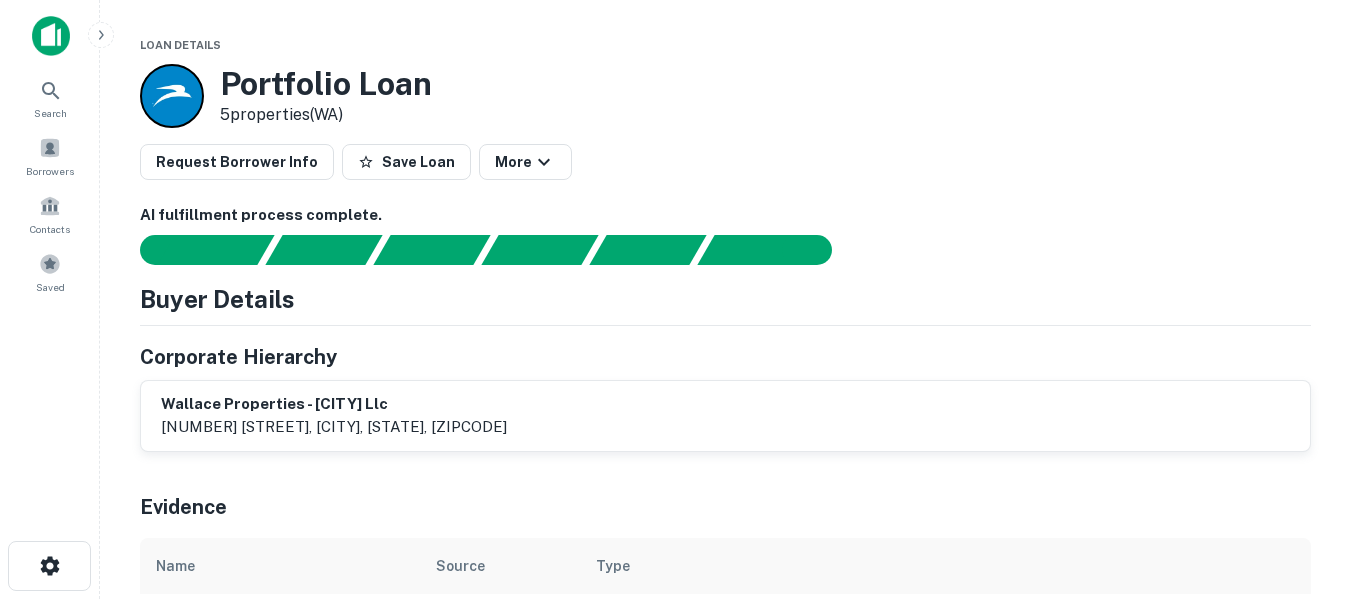scroll, scrollTop: 0, scrollLeft: 0, axis: both 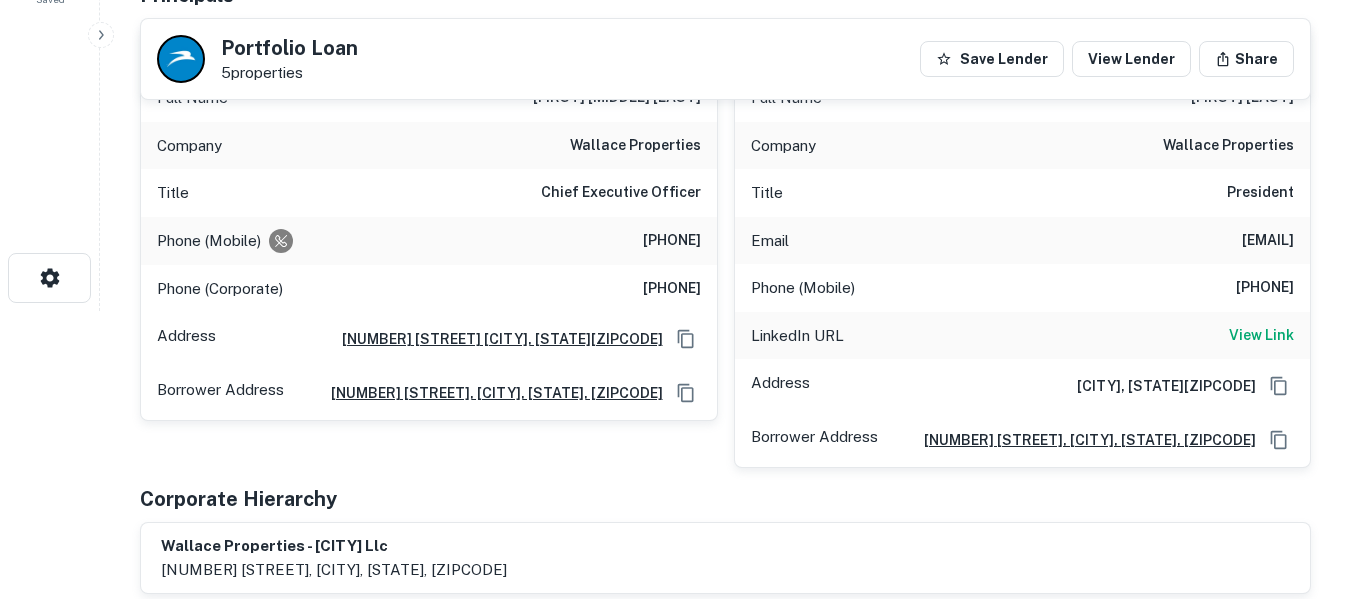 drag, startPoint x: 1070, startPoint y: 241, endPoint x: 1293, endPoint y: 247, distance: 223.0807 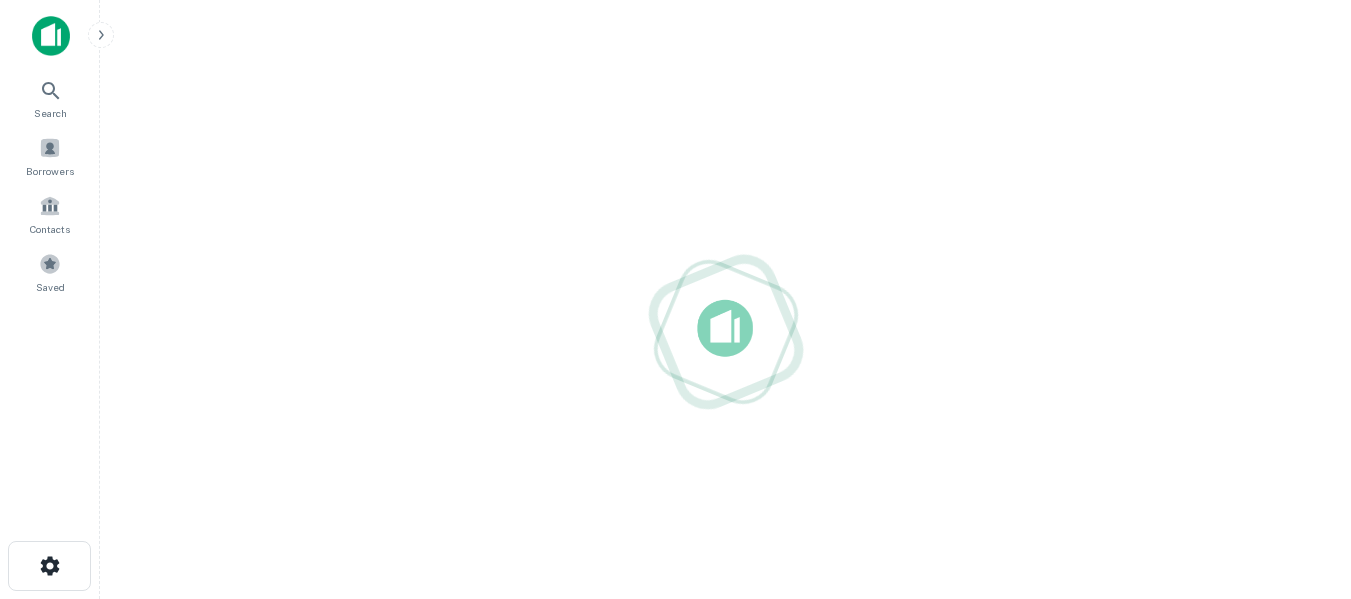 scroll, scrollTop: 0, scrollLeft: 0, axis: both 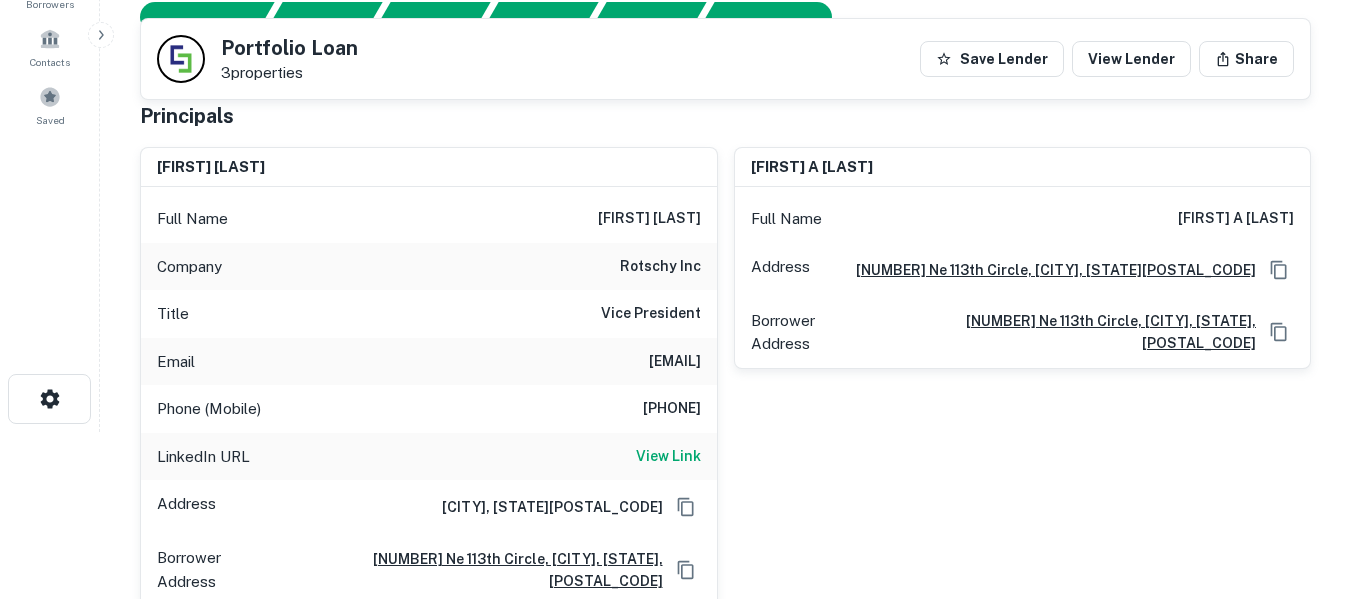 drag, startPoint x: 533, startPoint y: 362, endPoint x: 695, endPoint y: 362, distance: 162 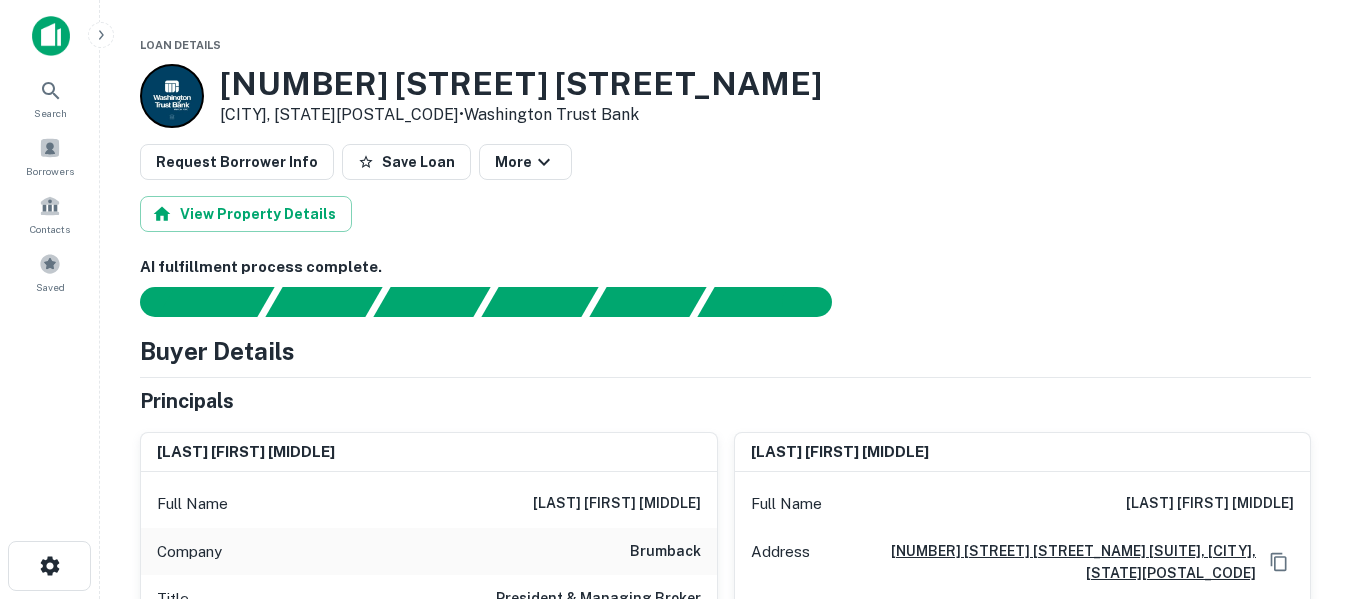 scroll, scrollTop: 0, scrollLeft: 0, axis: both 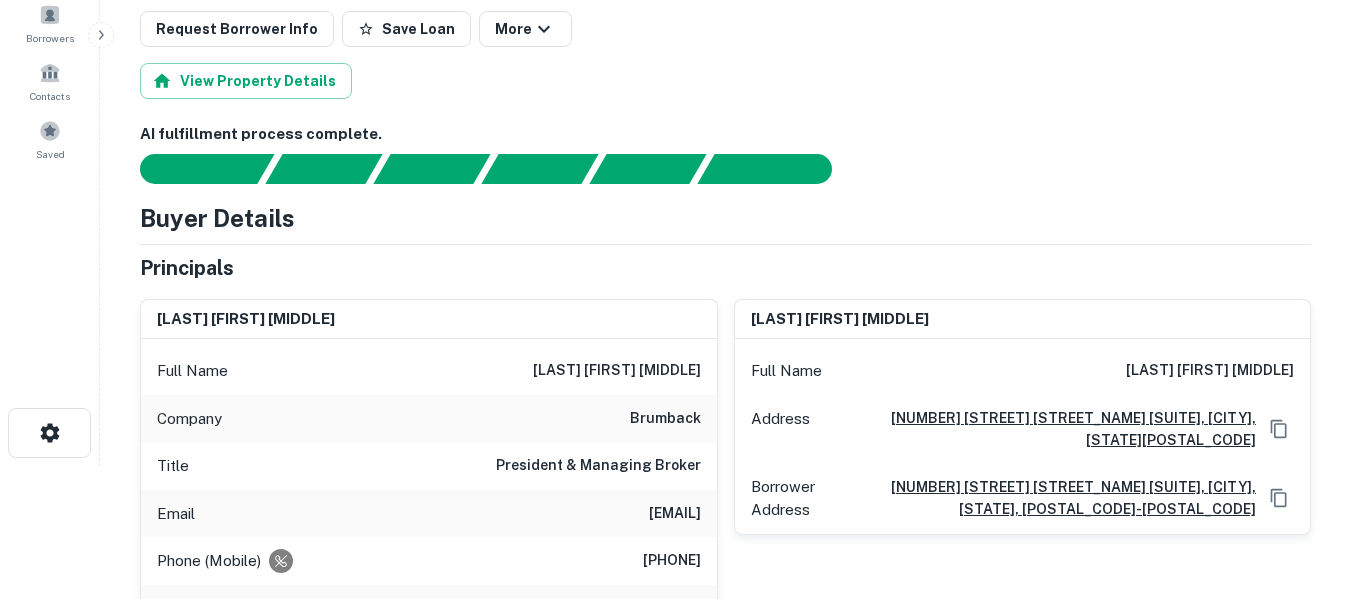 drag, startPoint x: 551, startPoint y: 514, endPoint x: 705, endPoint y: 523, distance: 154.26276 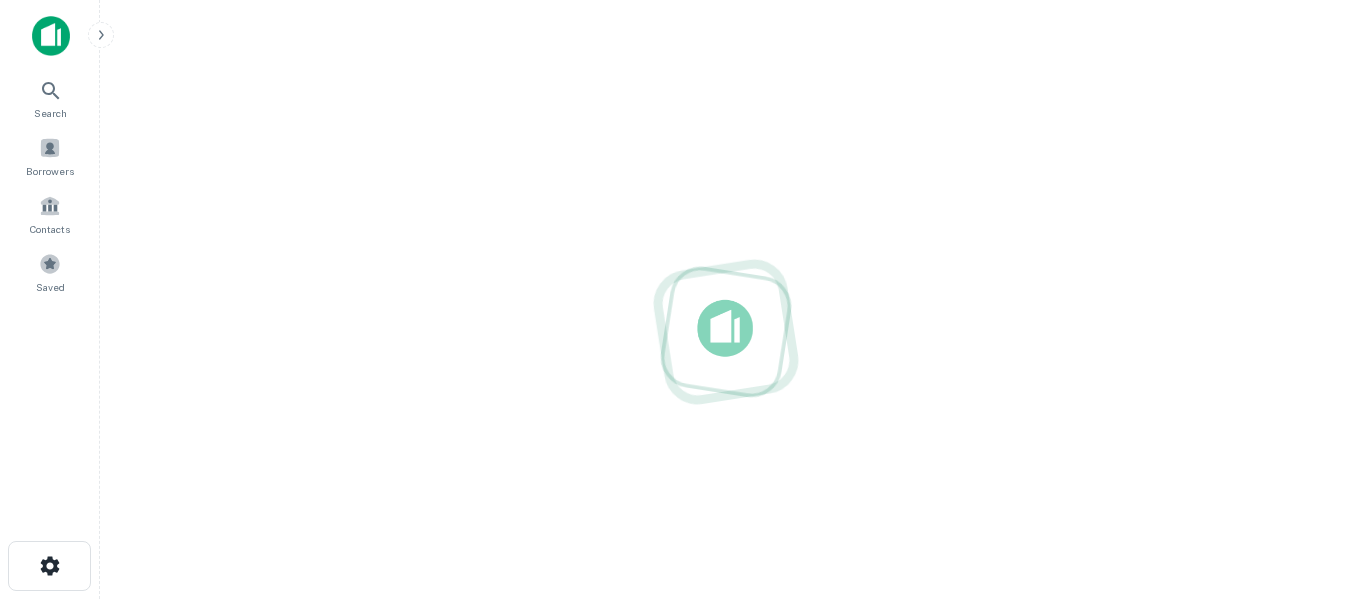 scroll, scrollTop: 0, scrollLeft: 0, axis: both 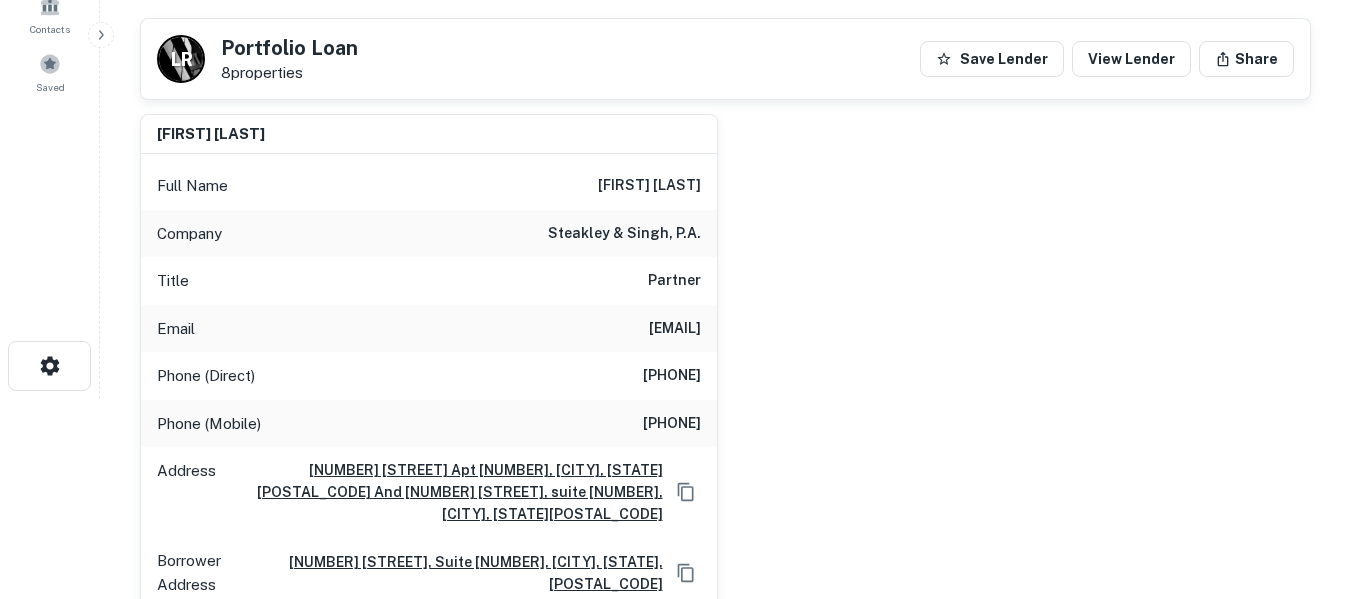 drag, startPoint x: 533, startPoint y: 328, endPoint x: 713, endPoint y: 345, distance: 180.801 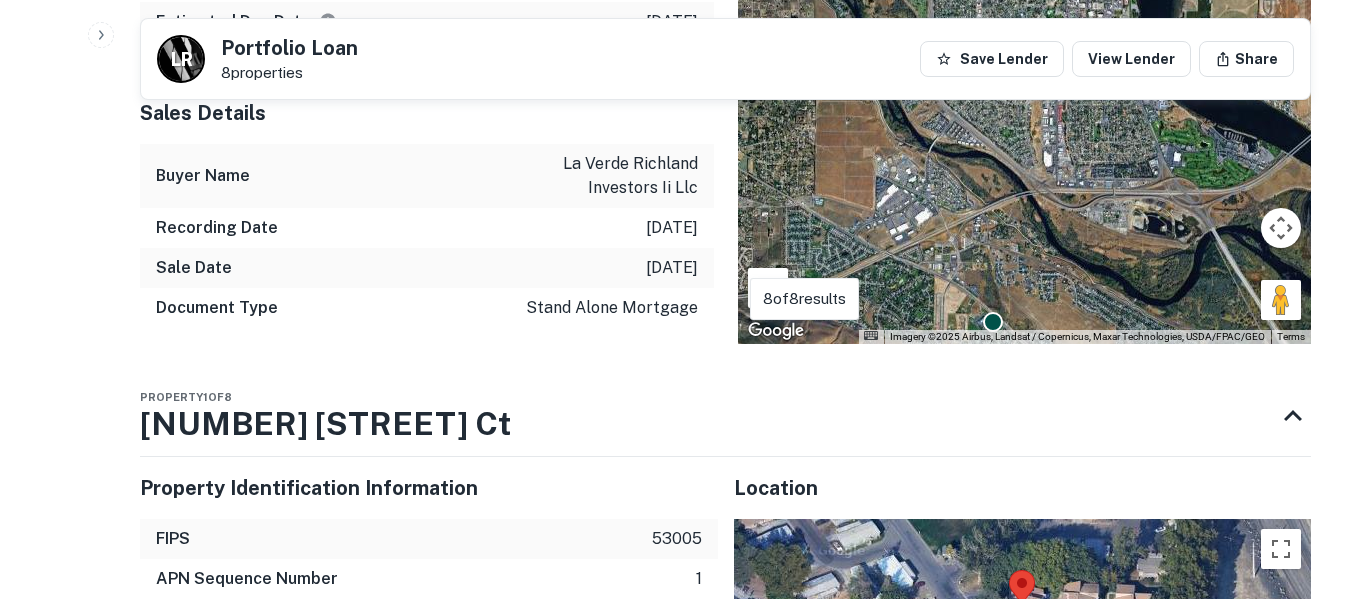 scroll, scrollTop: 1733, scrollLeft: 0, axis: vertical 